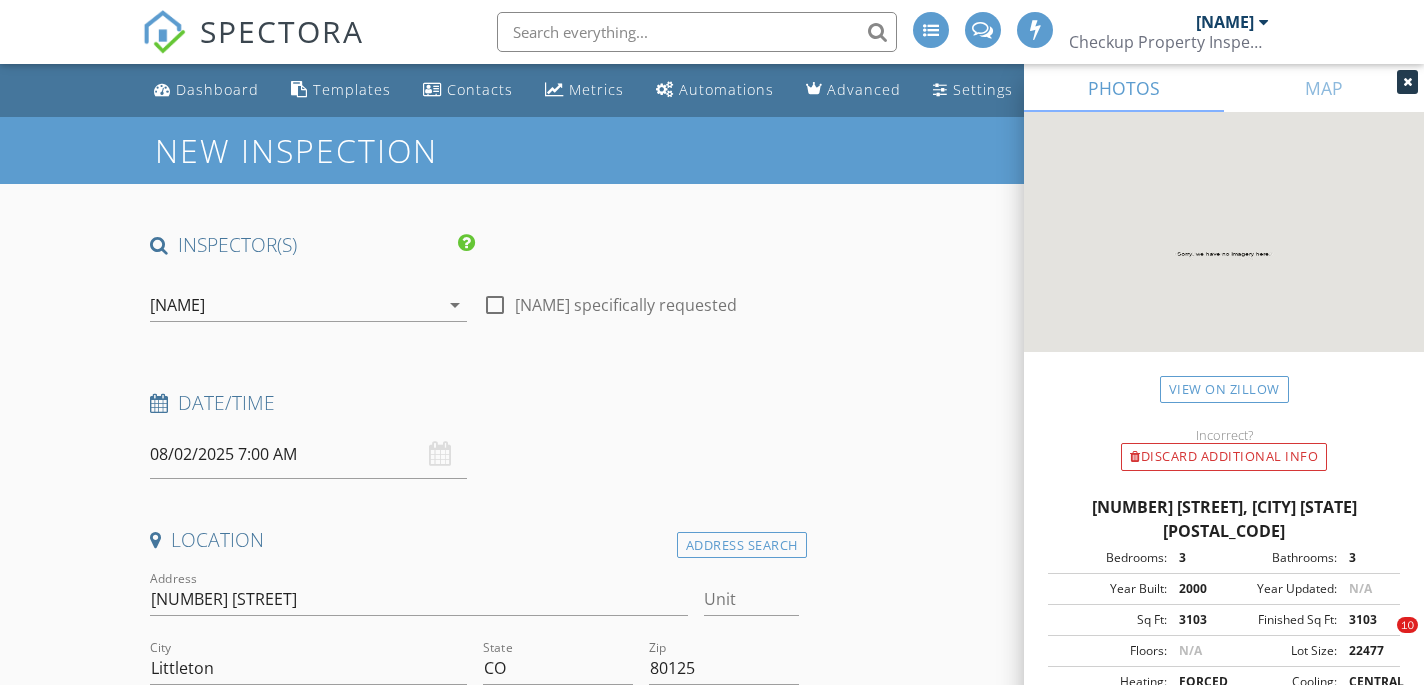 scroll, scrollTop: 1211, scrollLeft: 0, axis: vertical 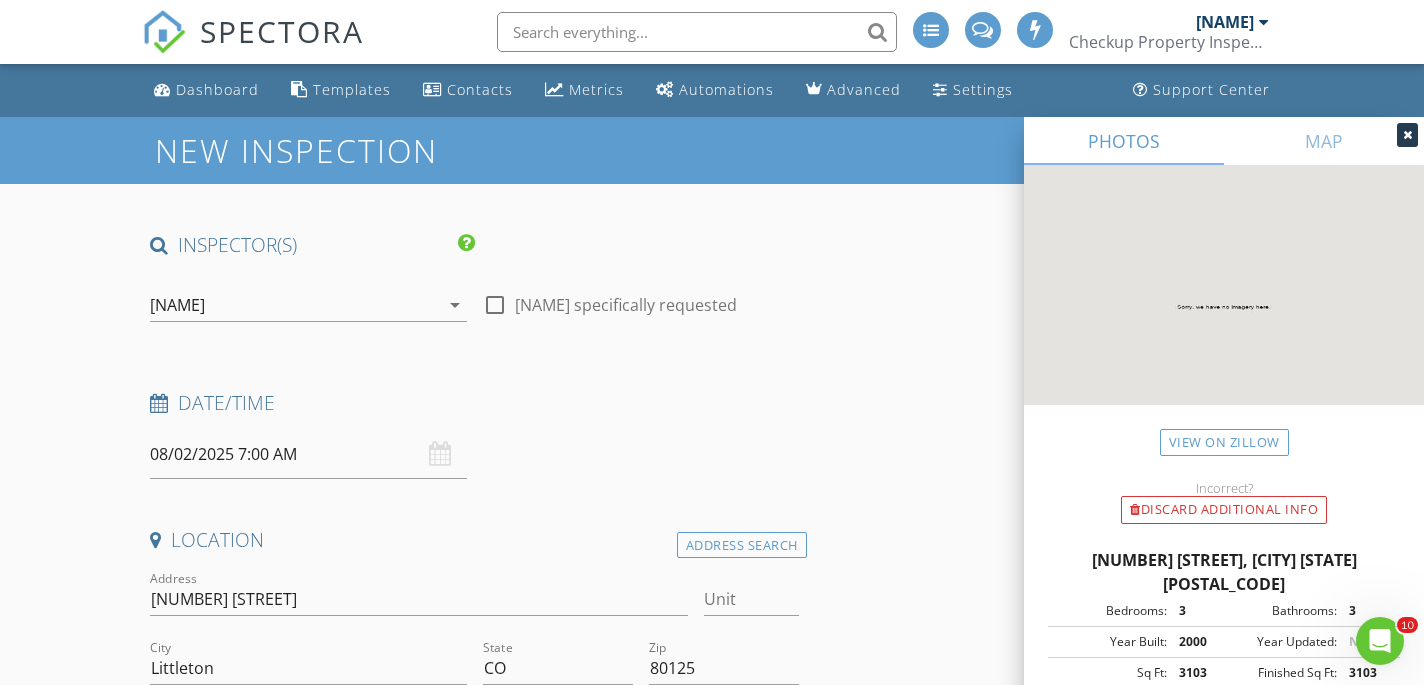 click at bounding box center (495, 305) 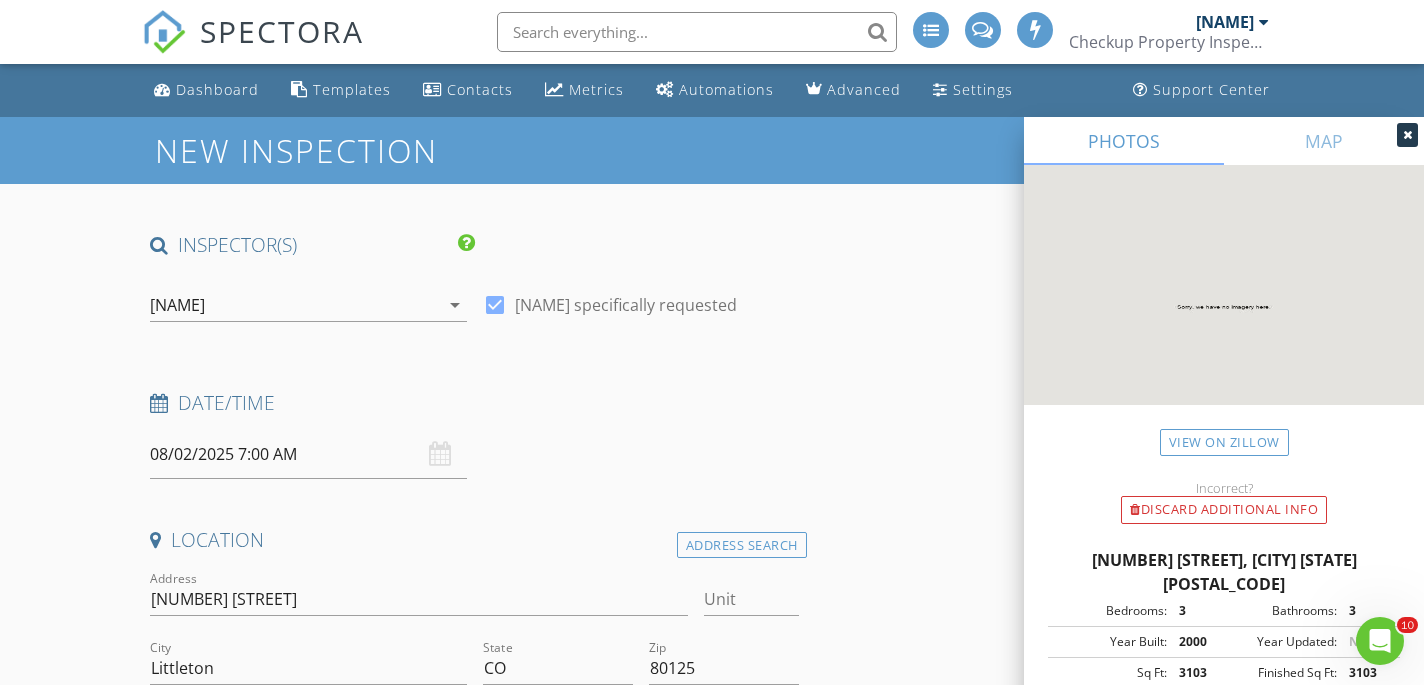 click on "08/02/2025 7:00 AM" at bounding box center (308, 454) 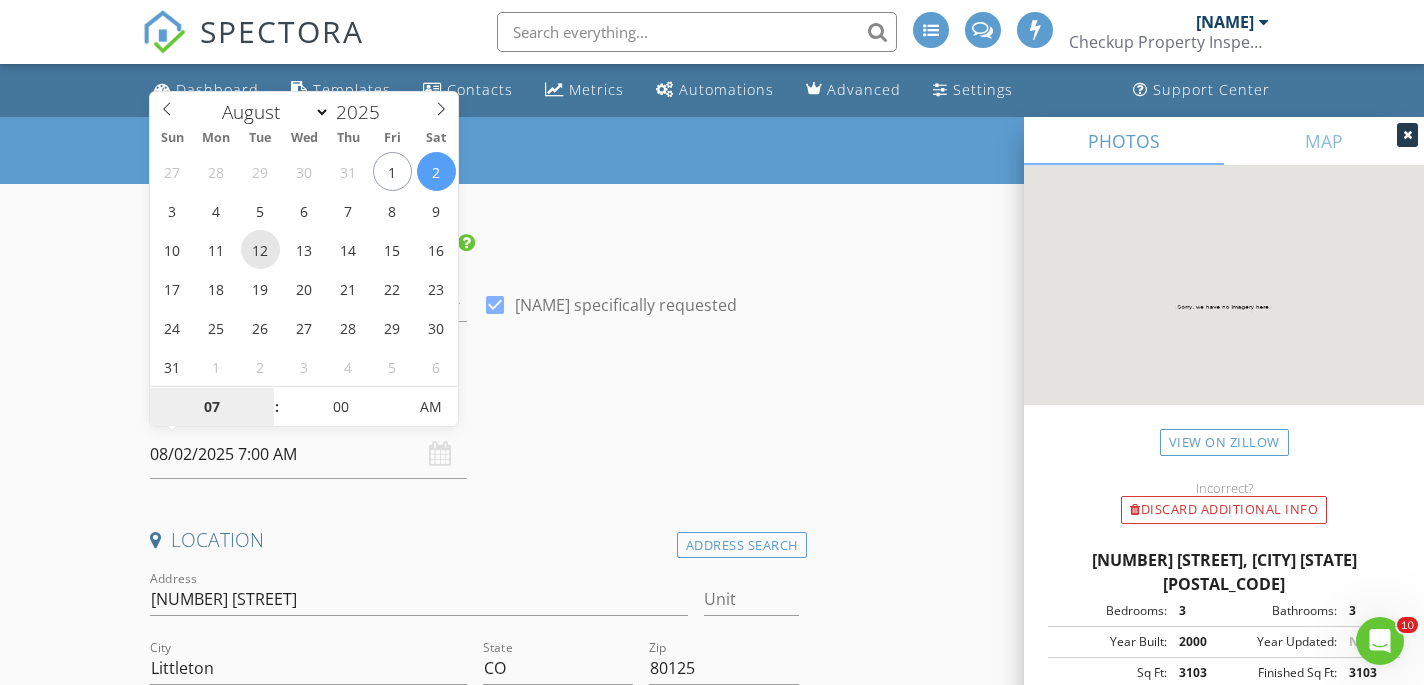 type on "08/12/2025 7:00 AM" 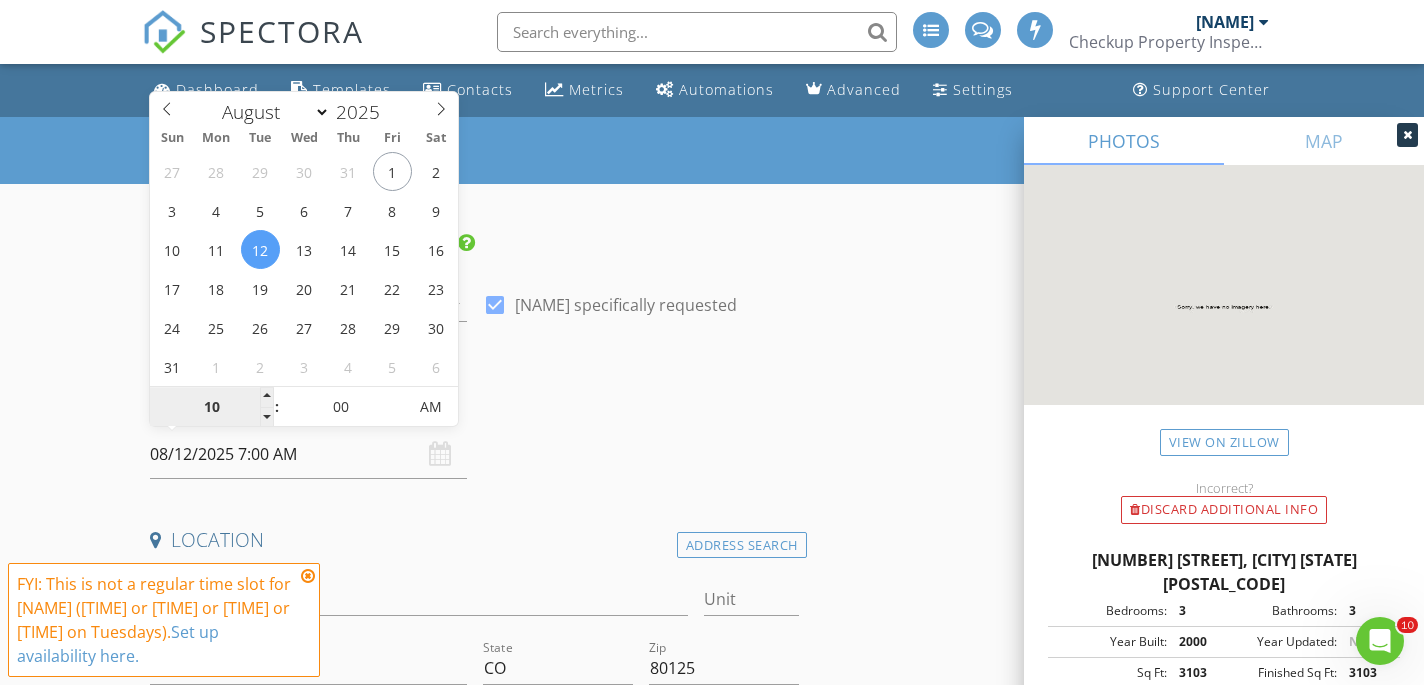 type on "10" 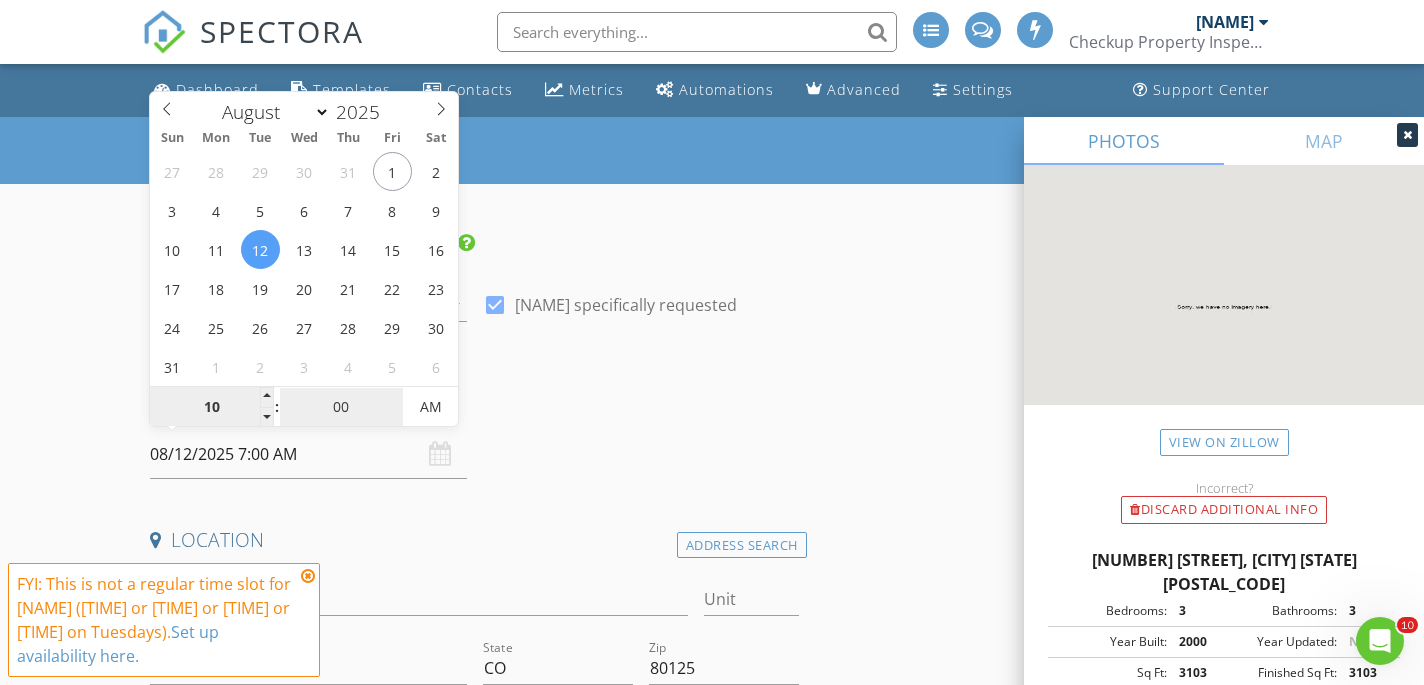 type on "08/12/2025 10:00 AM" 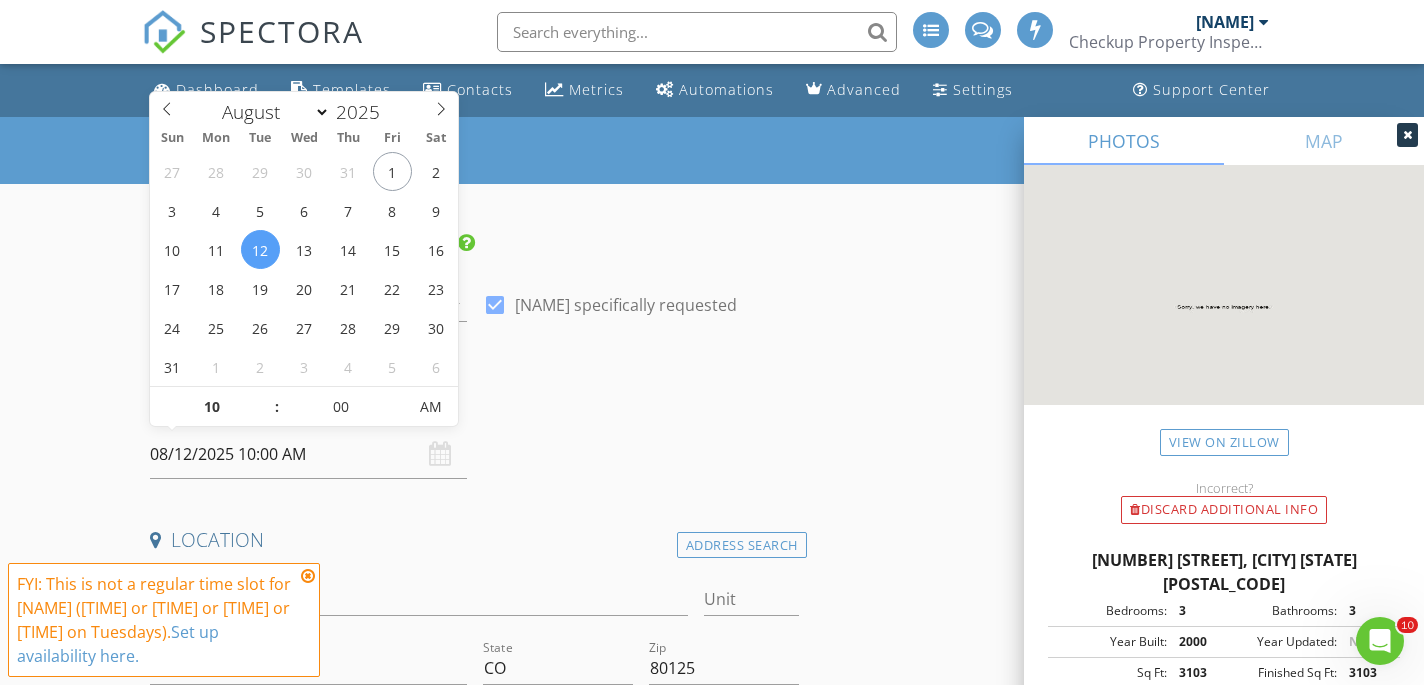 click at bounding box center [308, 576] 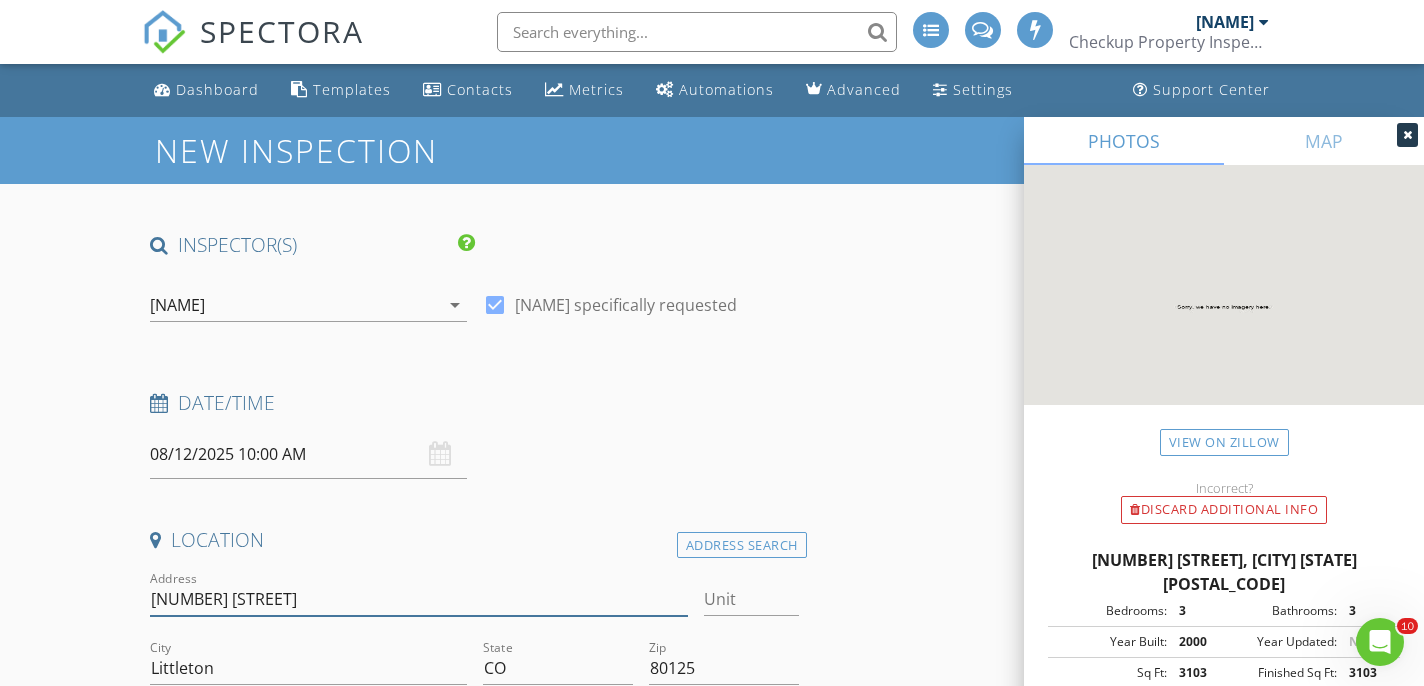 click on "6380 Spotted Fawn Run" at bounding box center (419, 599) 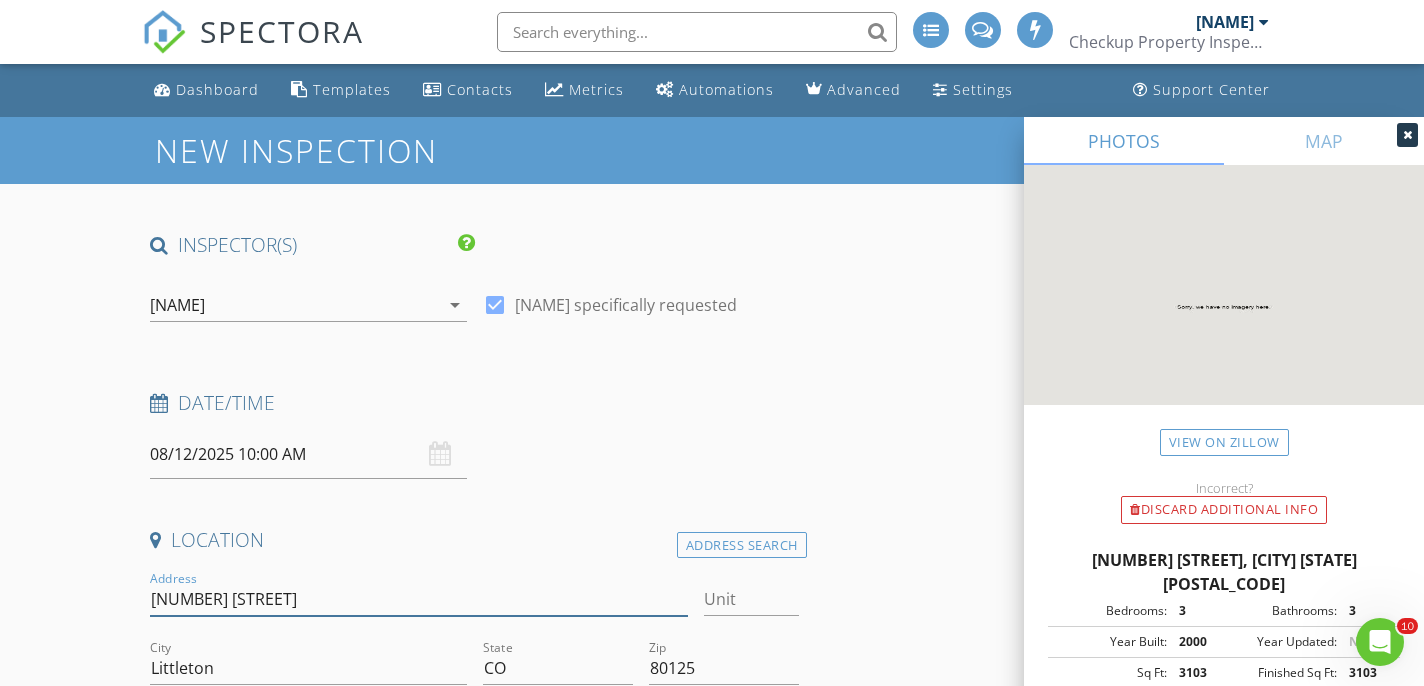 click on "6380 Spotted Fawn Run" at bounding box center (419, 599) 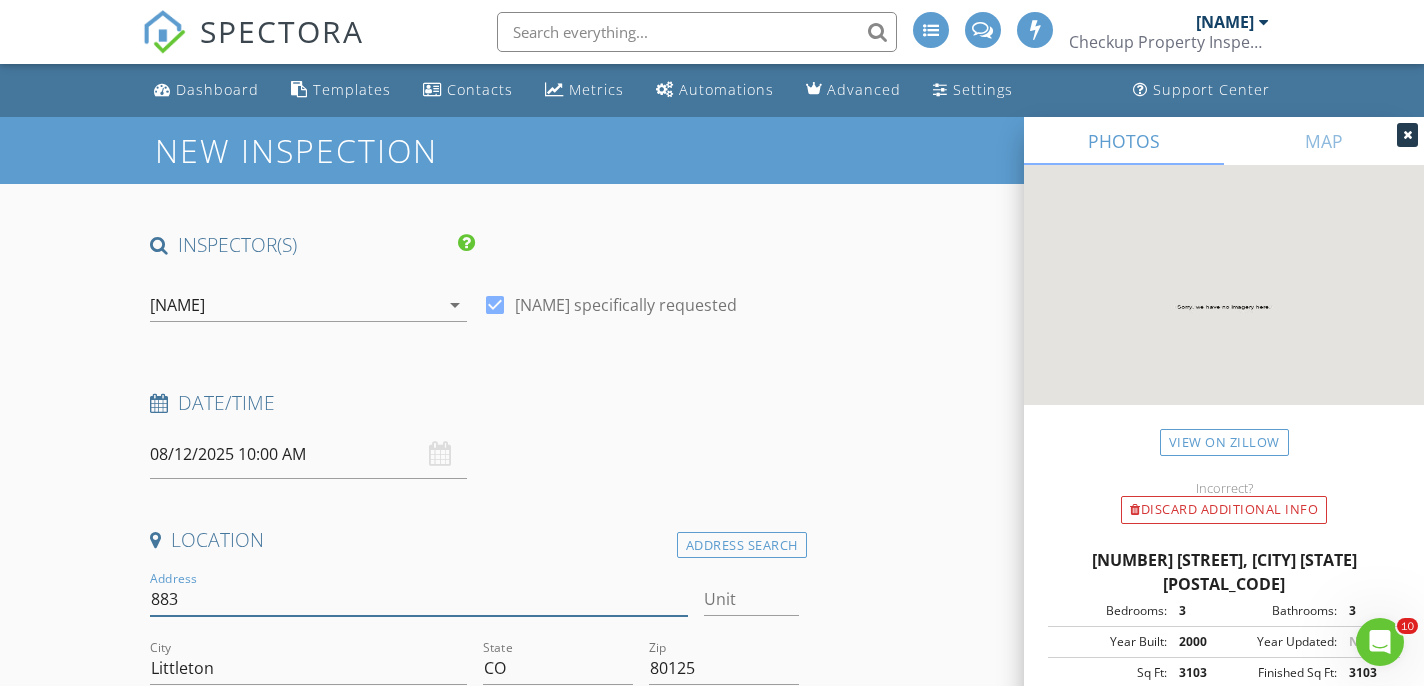 type on "8837" 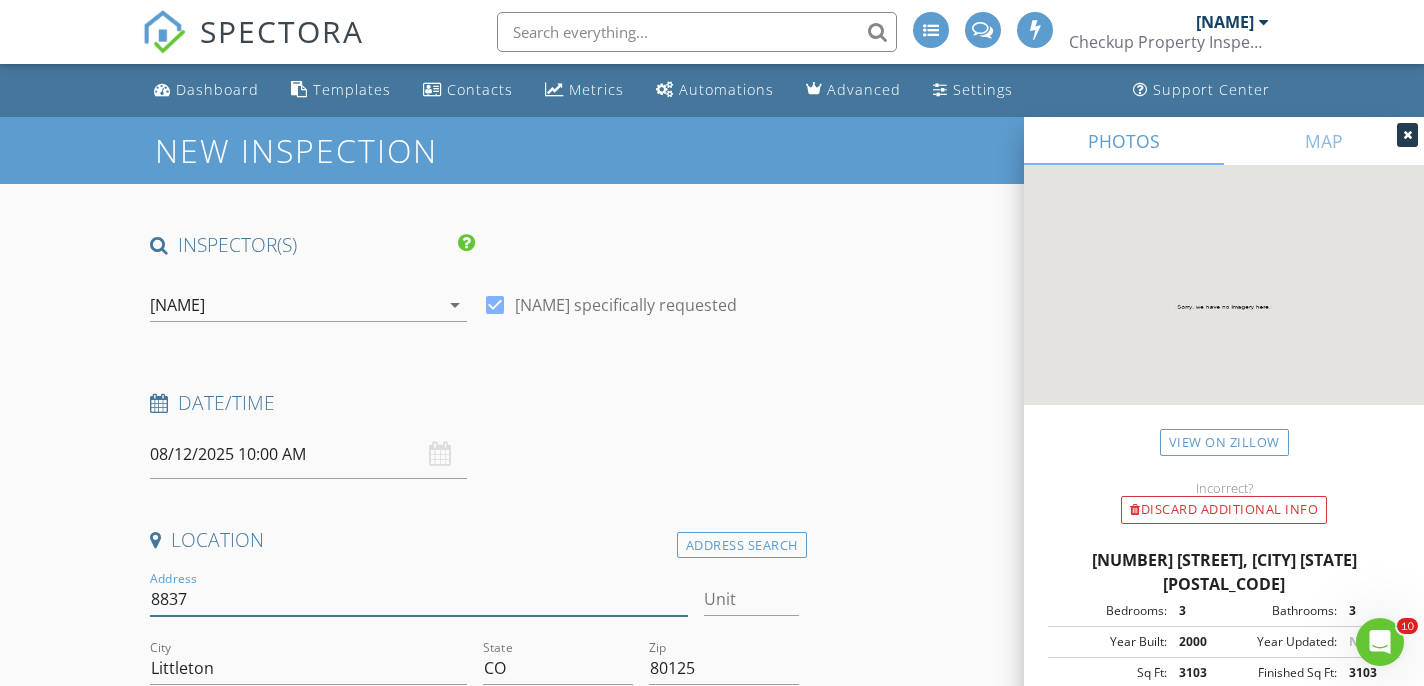 type 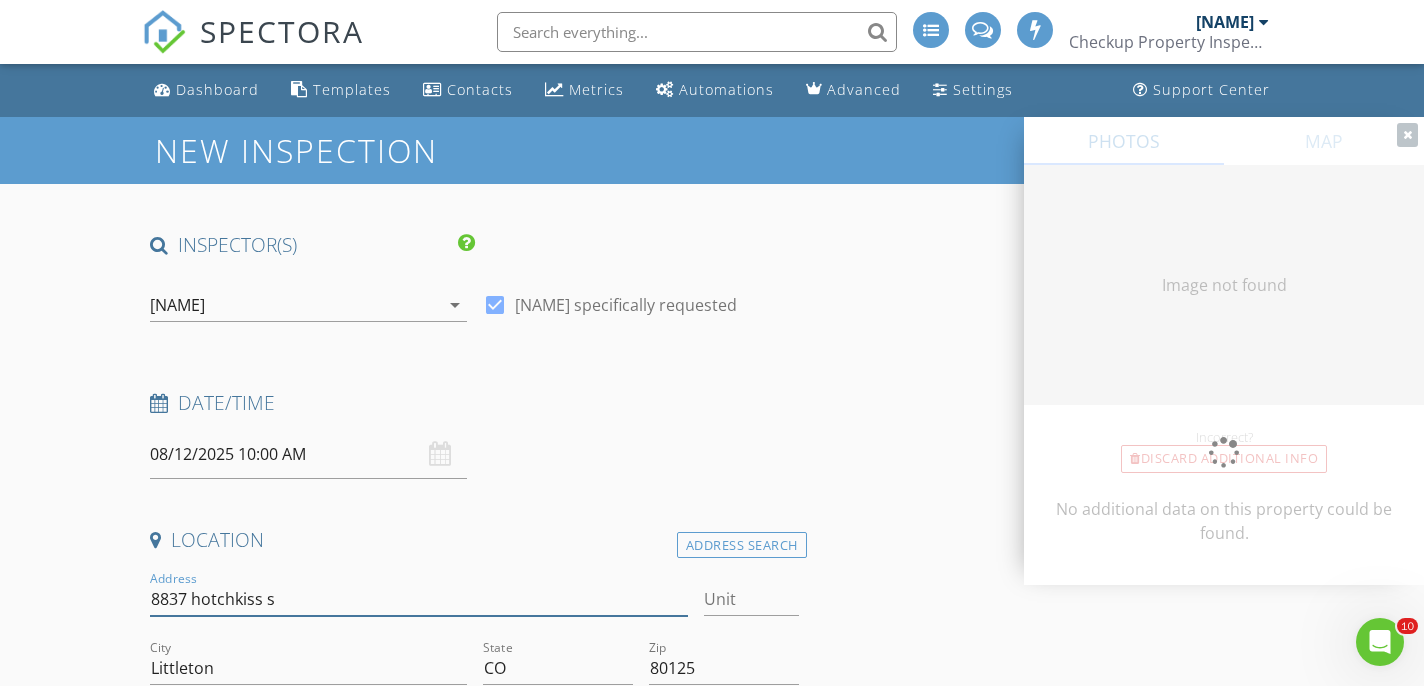 type on "8837 hotchkiss st" 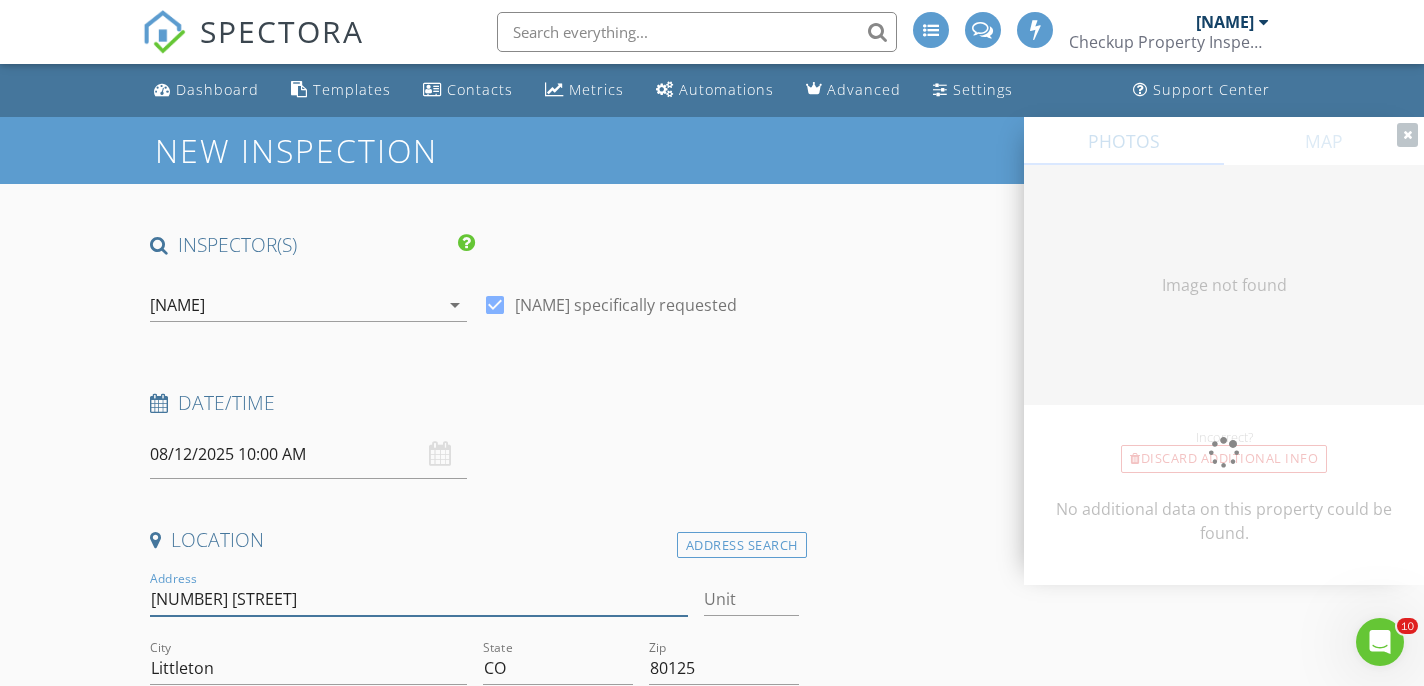 type on "4356" 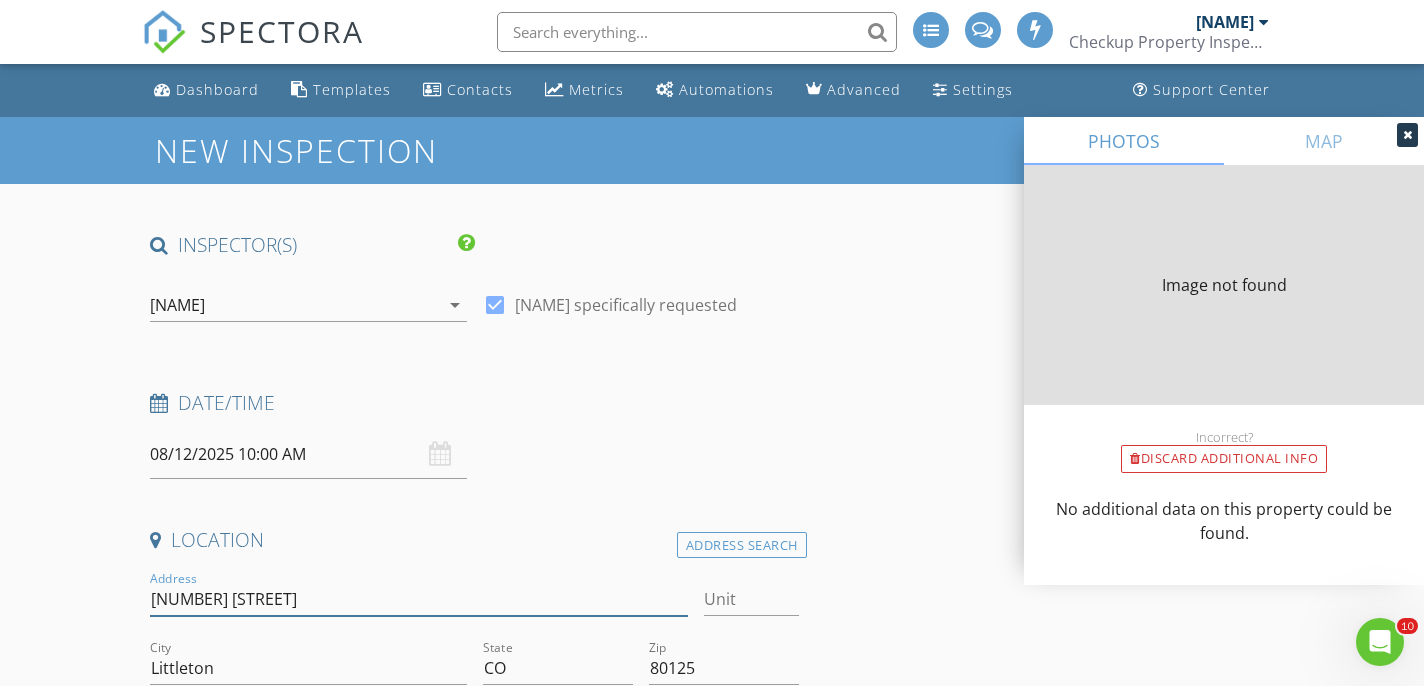 type on "4356" 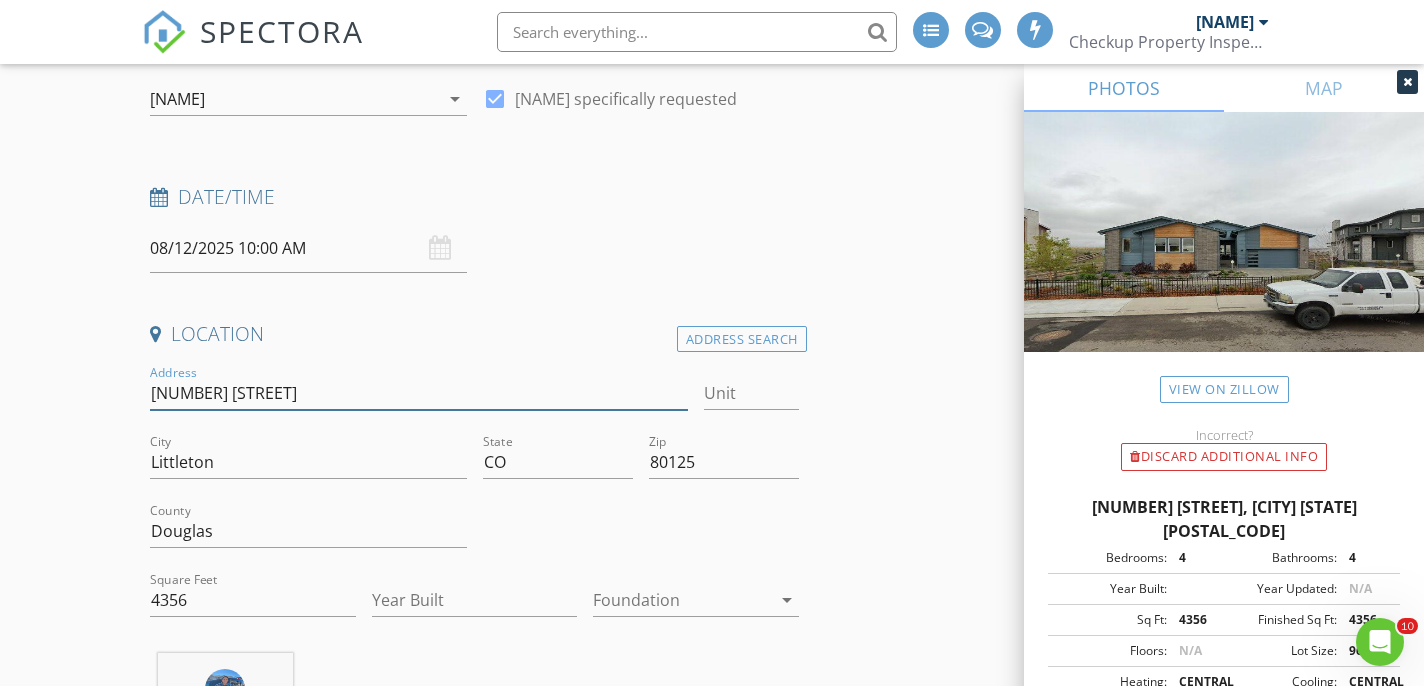 scroll, scrollTop: 211, scrollLeft: 0, axis: vertical 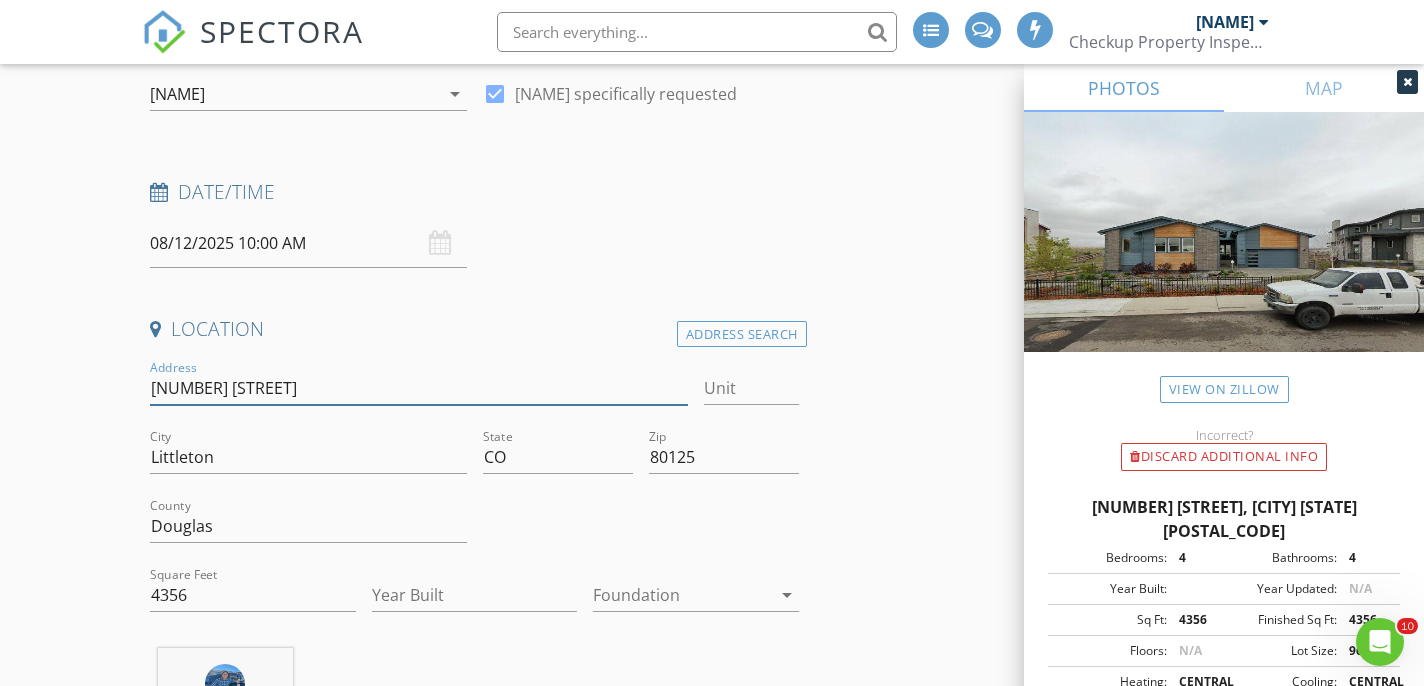 type on "8837 hotchkiss st" 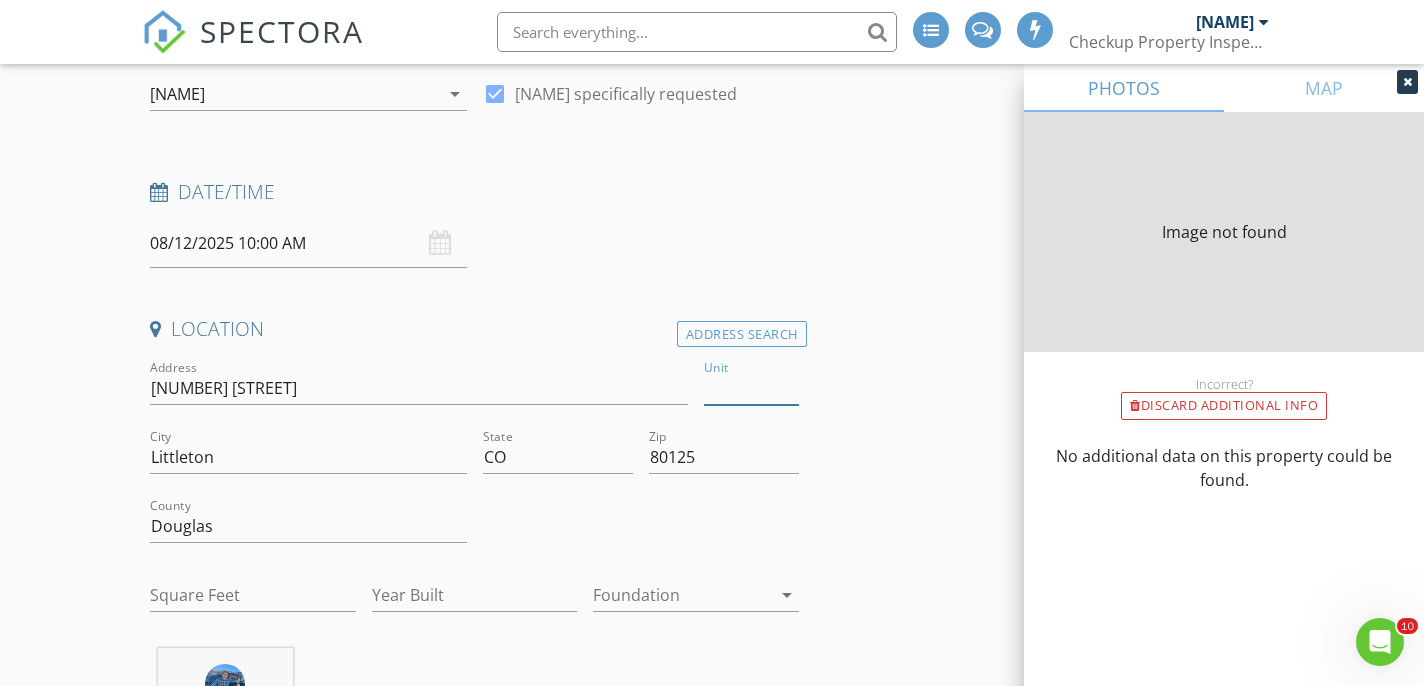 type on "4356" 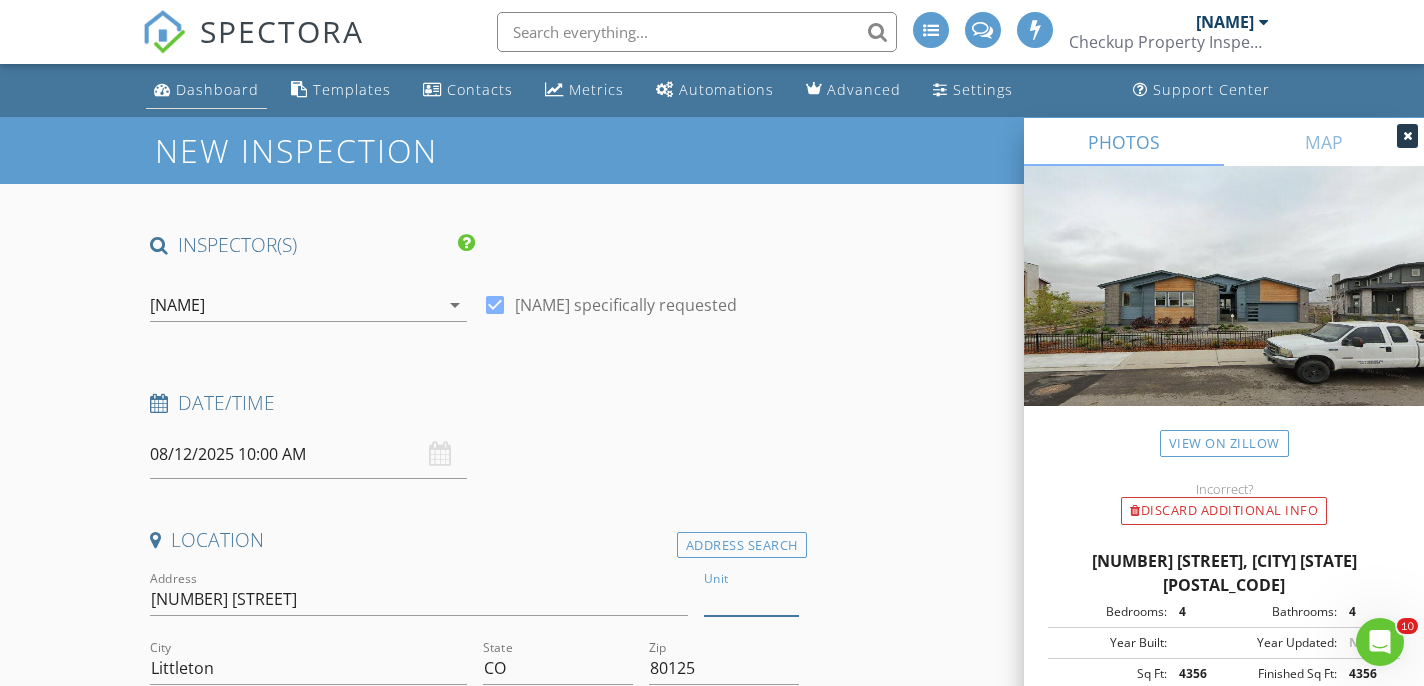 scroll, scrollTop: 0, scrollLeft: 0, axis: both 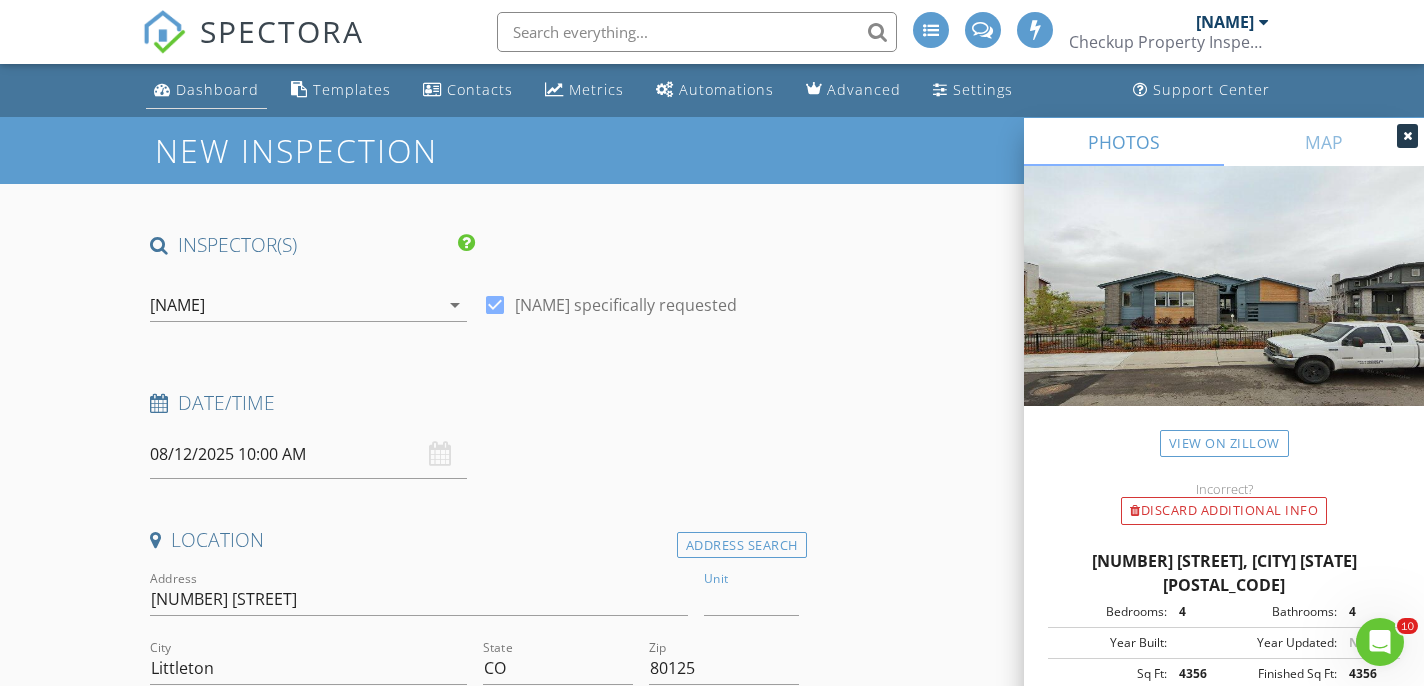 click on "Dashboard" at bounding box center [206, 90] 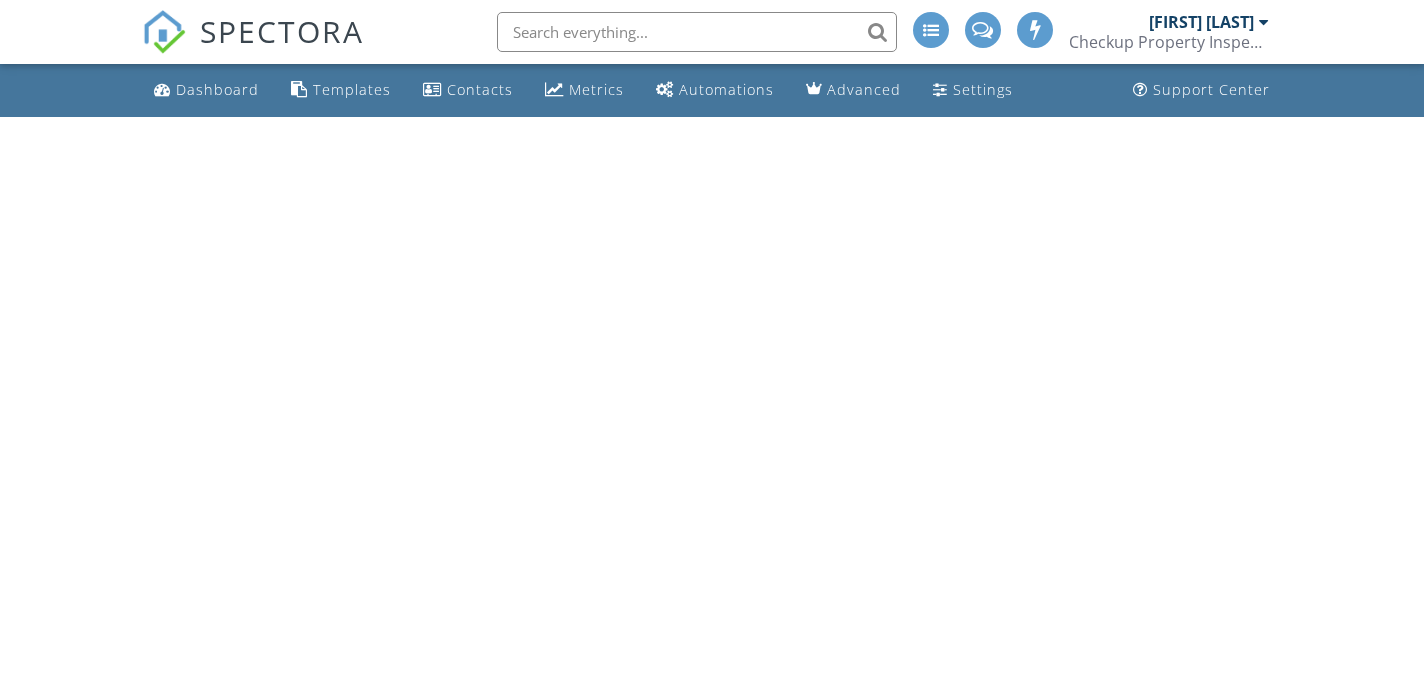 scroll, scrollTop: 0, scrollLeft: 0, axis: both 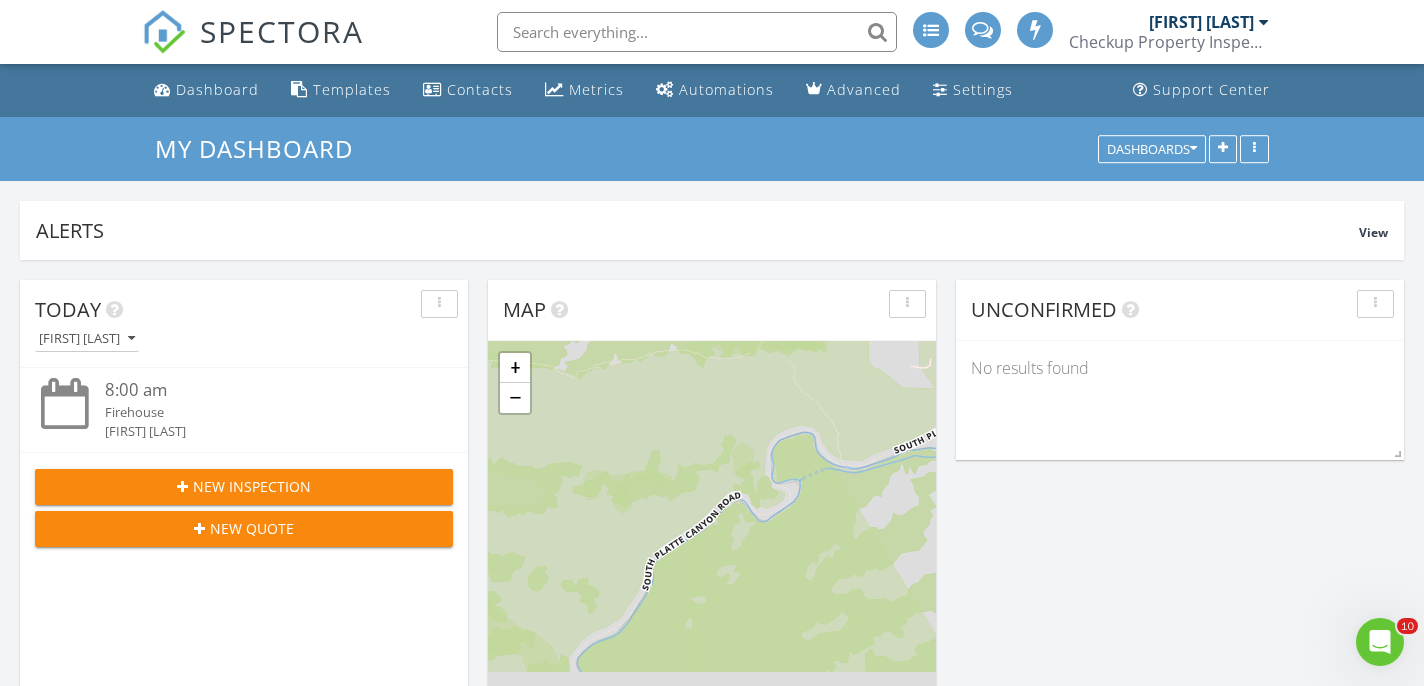 click on "New Inspection" at bounding box center [252, 486] 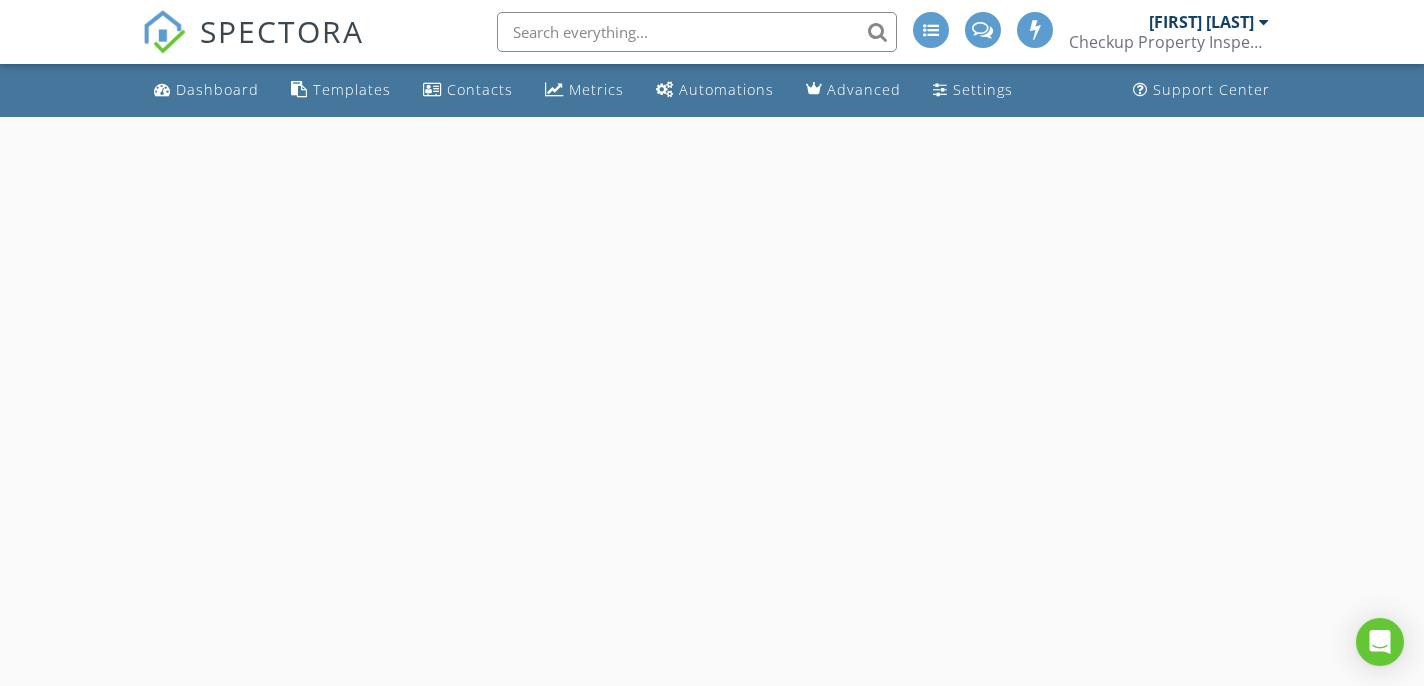 scroll, scrollTop: 0, scrollLeft: 0, axis: both 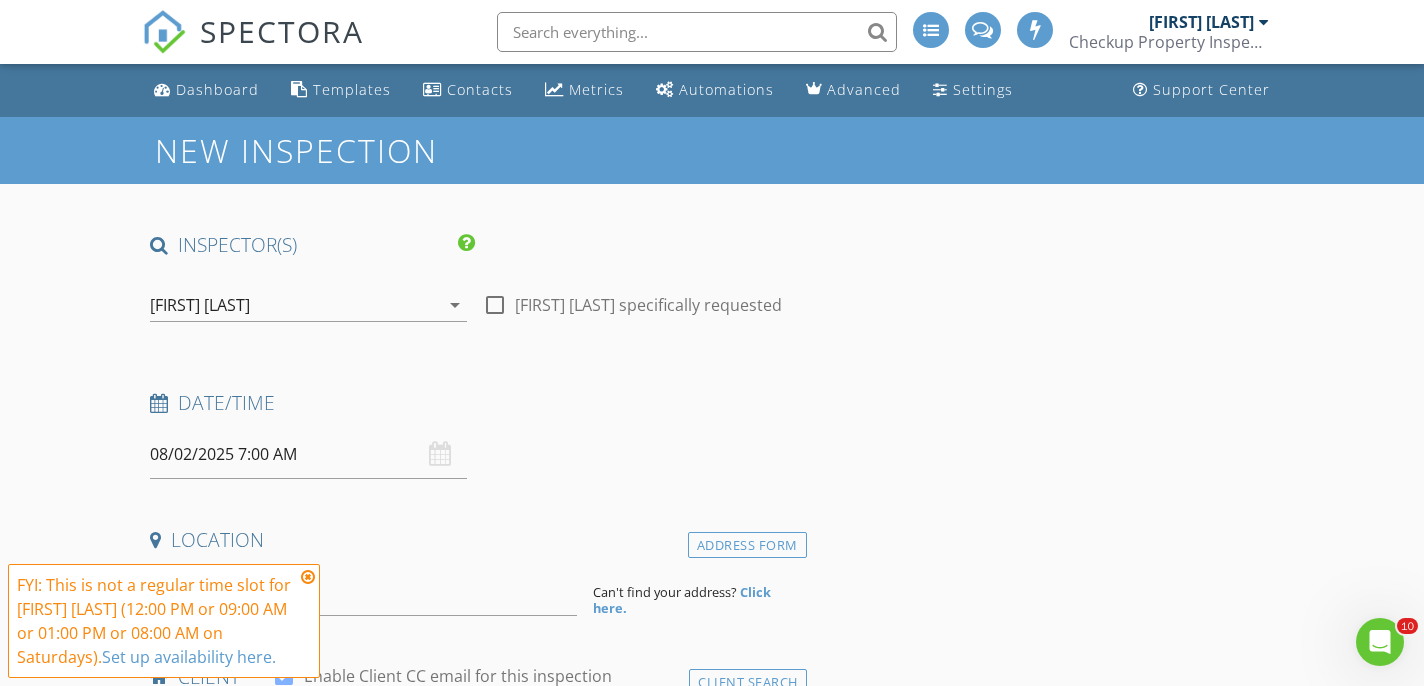click at bounding box center [495, 305] 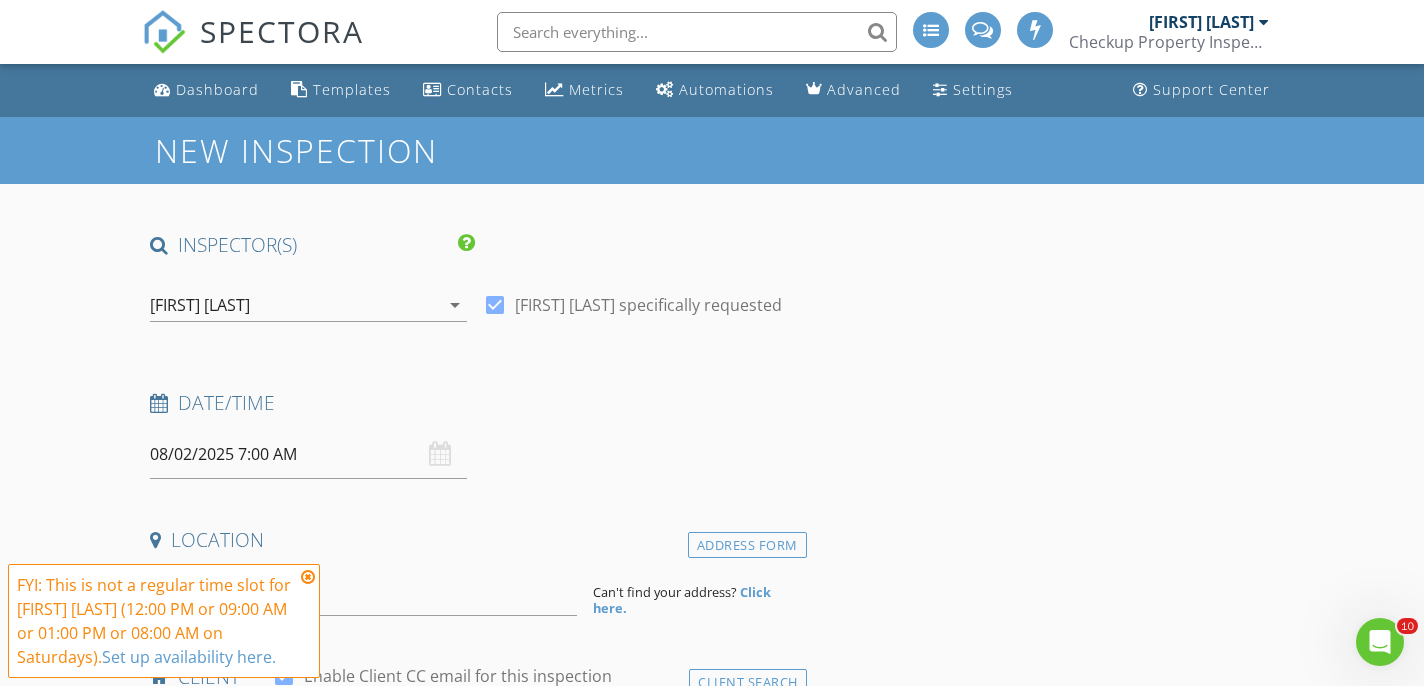 click on "08/02/2025 7:00 AM" at bounding box center (308, 454) 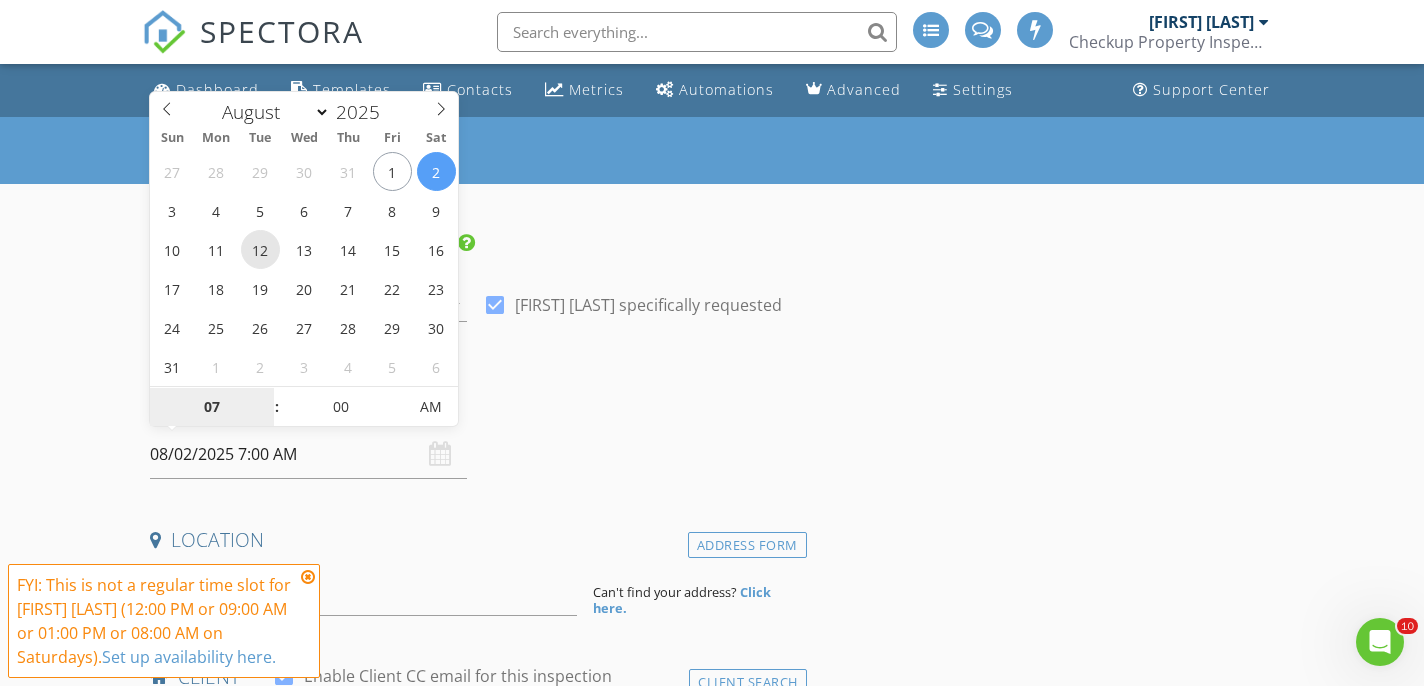 type on "08/12/2025 7:00 AM" 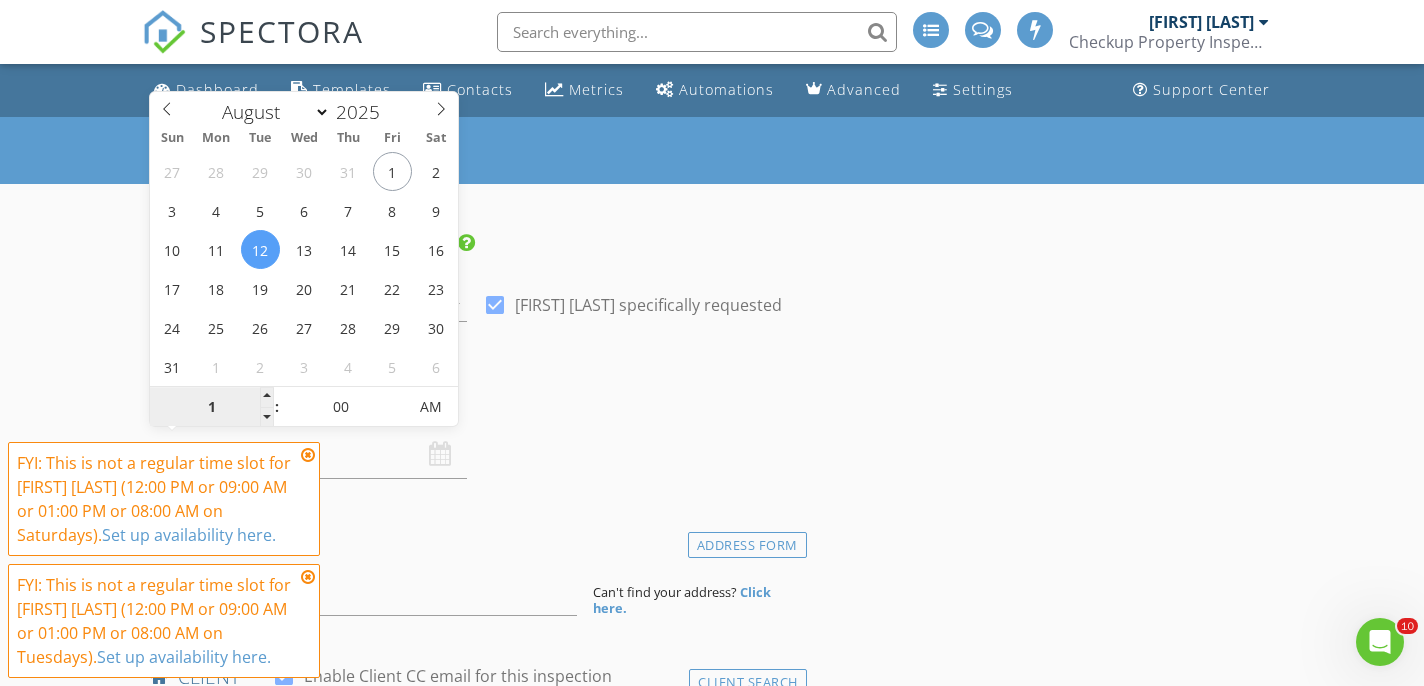 type on "10" 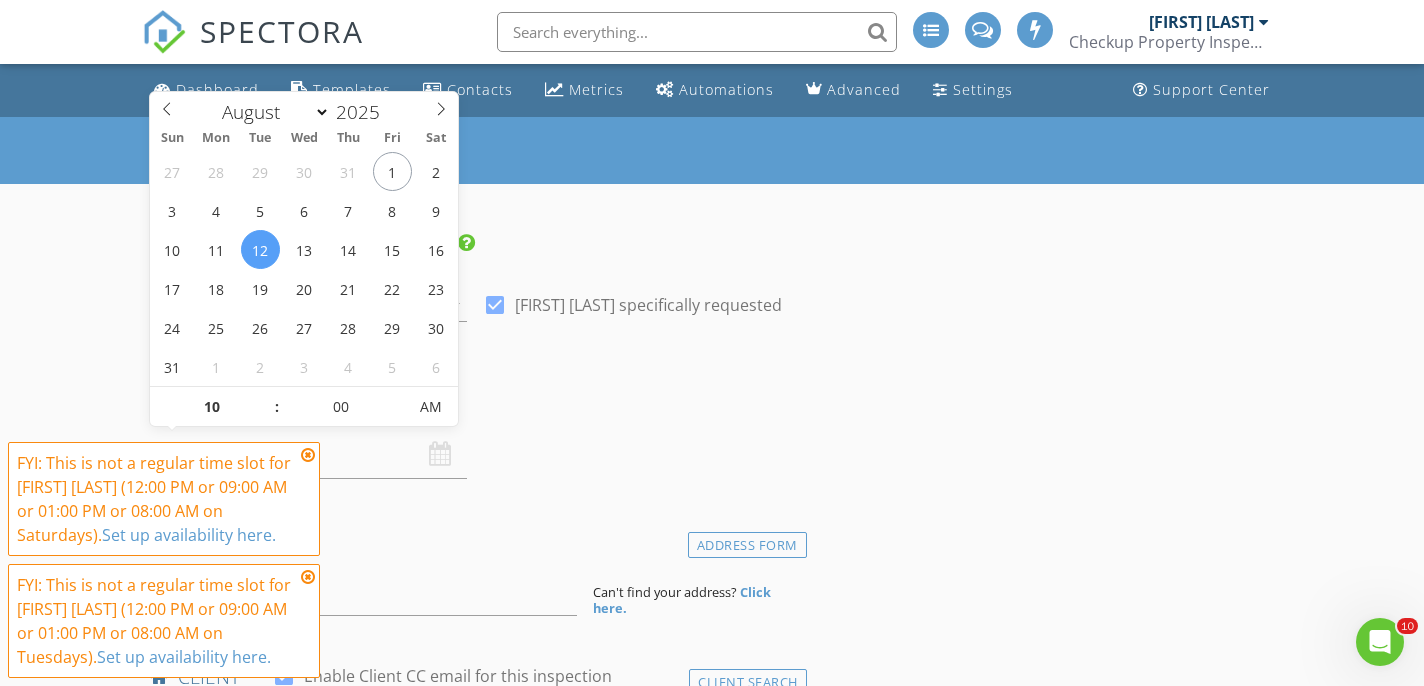 type on "08/12/2025 10:00 AM" 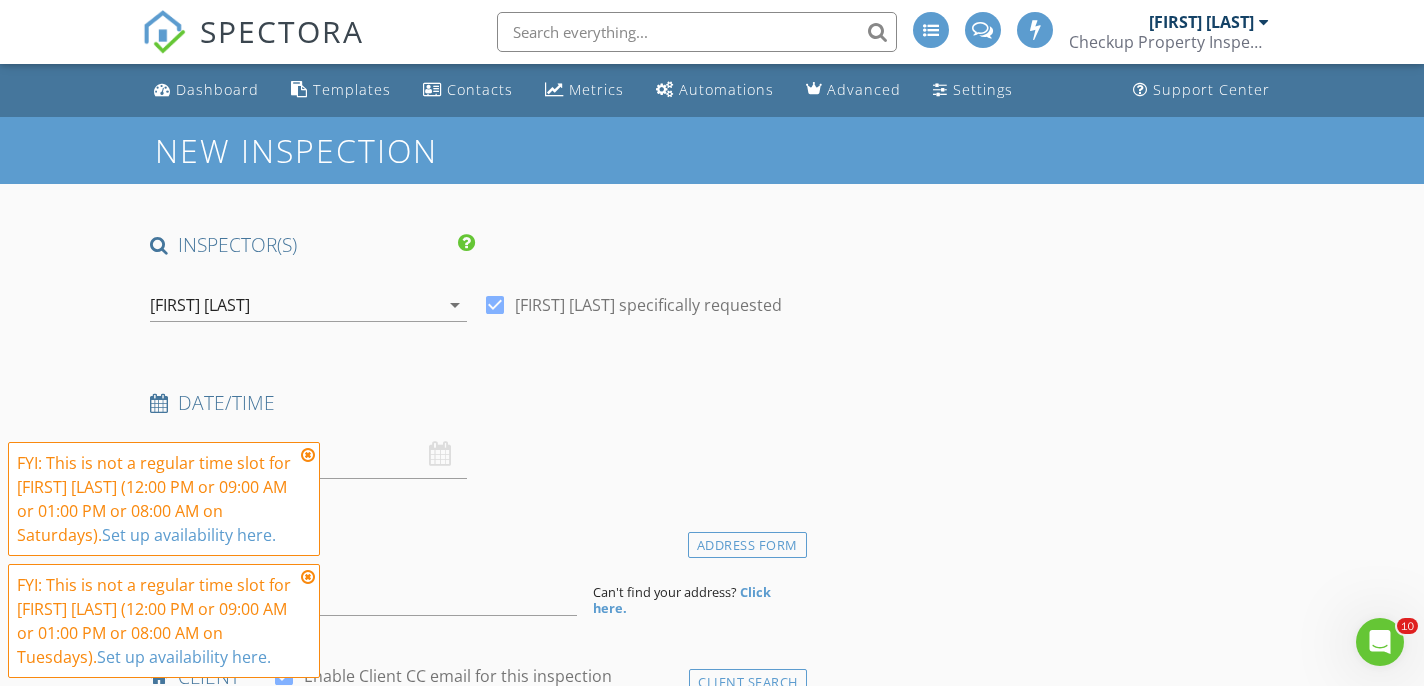 click at bounding box center [308, 455] 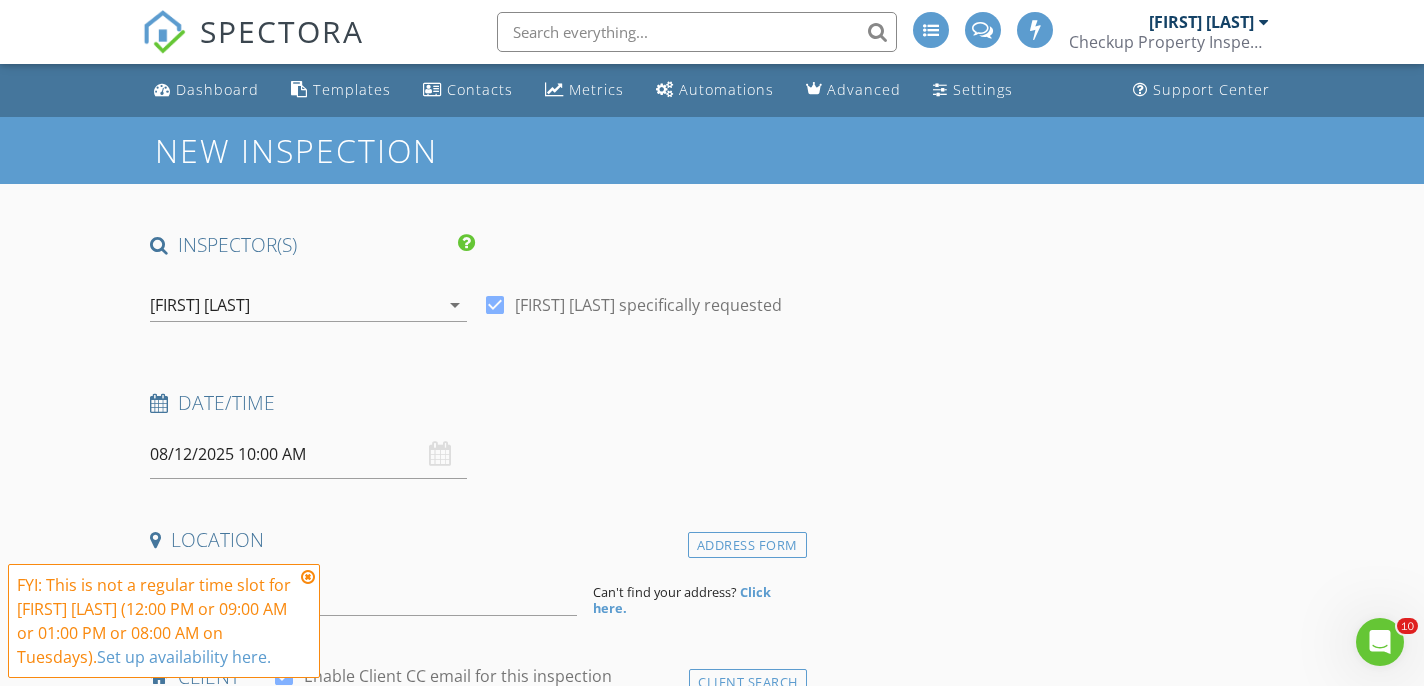 click at bounding box center (308, 577) 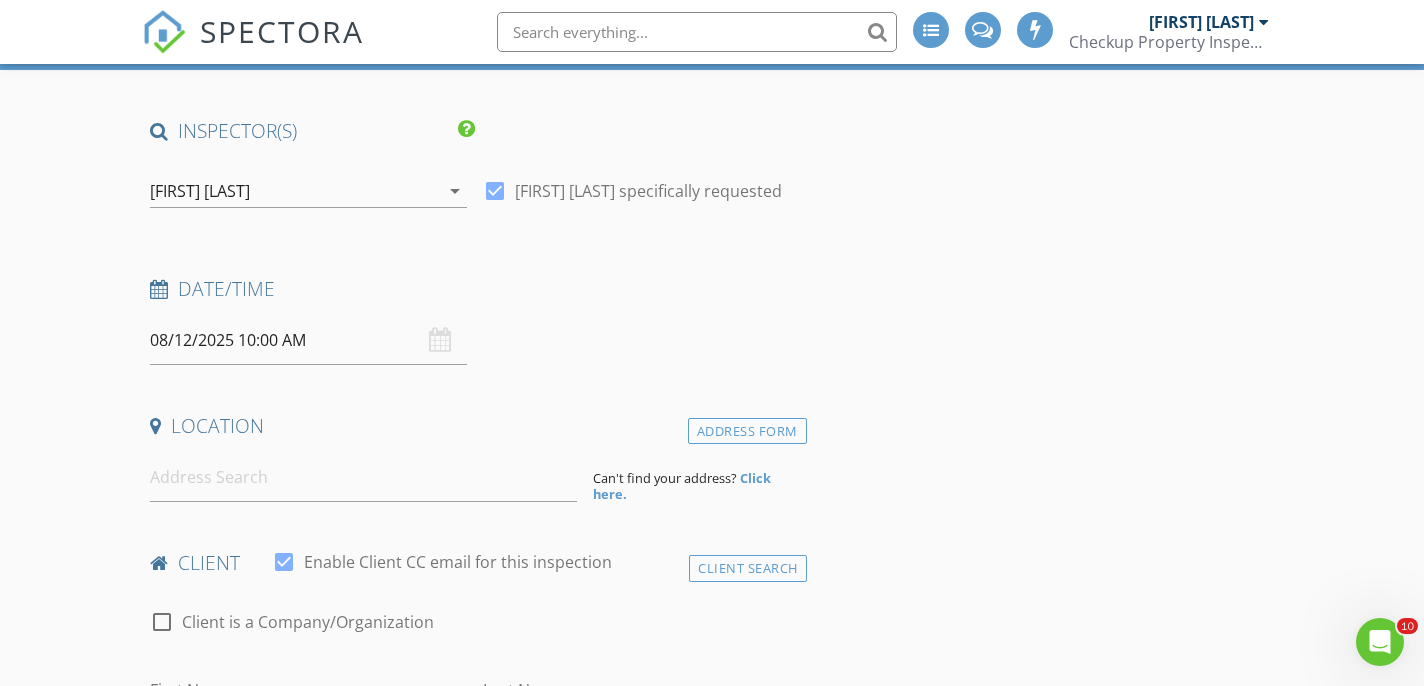 scroll, scrollTop: 114, scrollLeft: 0, axis: vertical 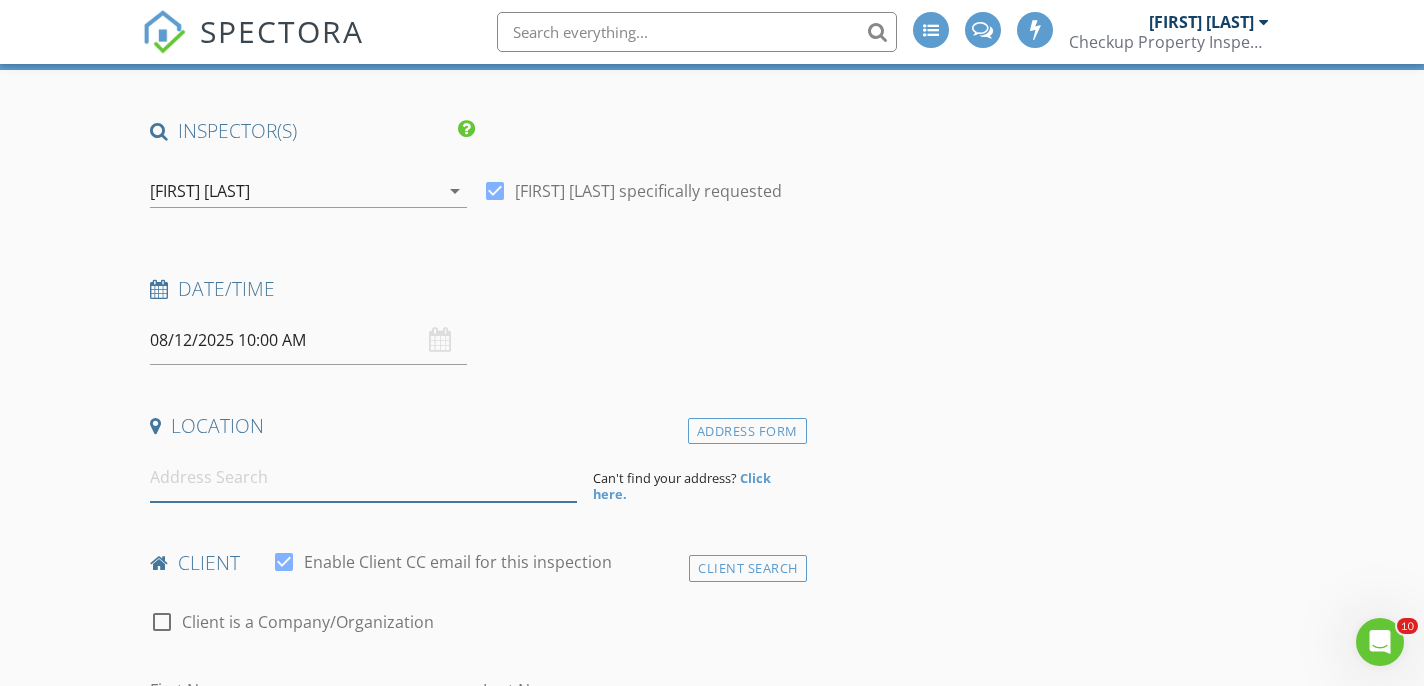 click at bounding box center [363, 477] 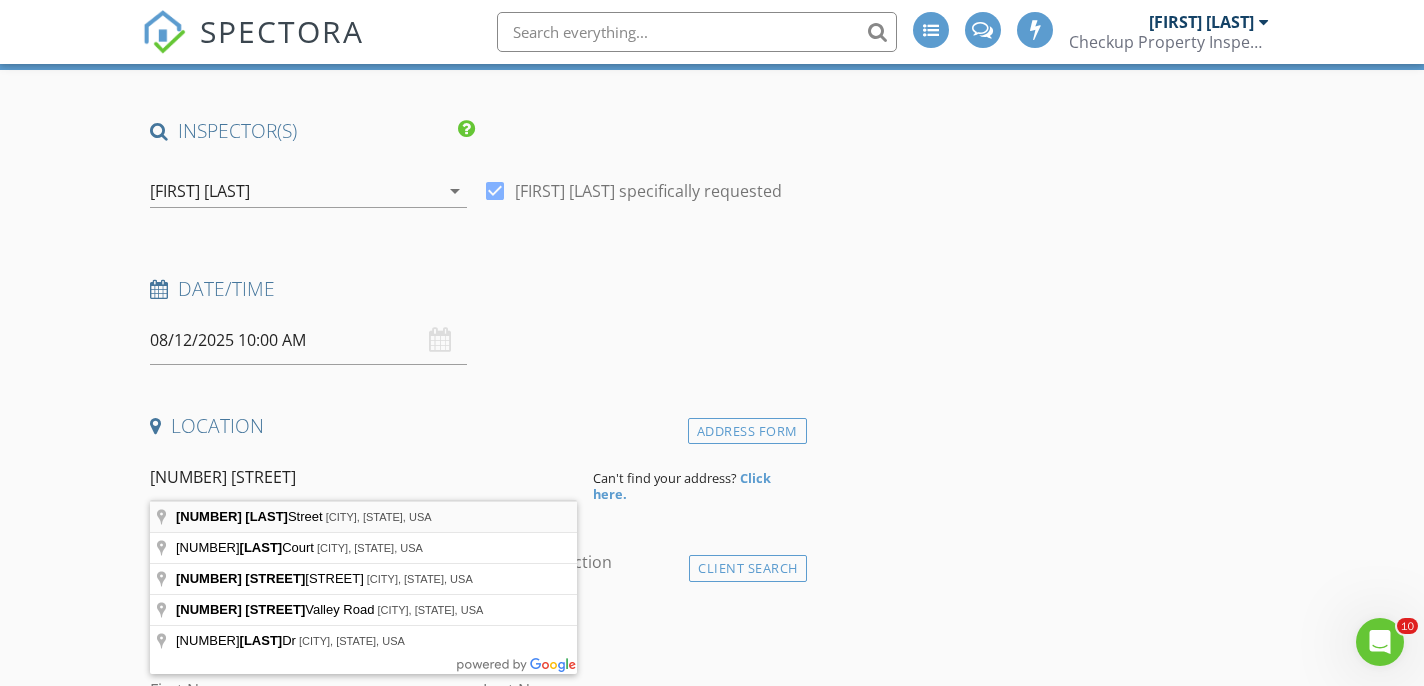 type on "[NUMBER] [STREET], [CITY], [STATE], USA" 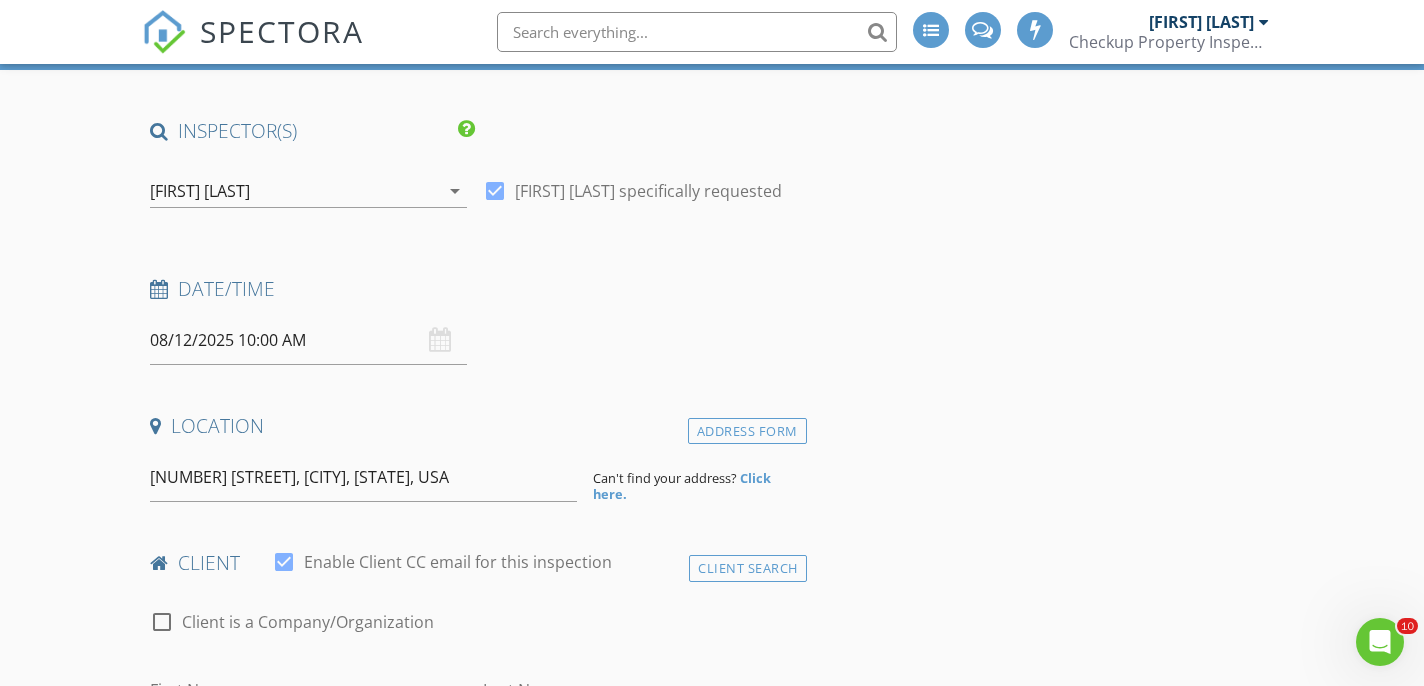 drag, startPoint x: 228, startPoint y: 512, endPoint x: 263, endPoint y: 519, distance: 35.69314 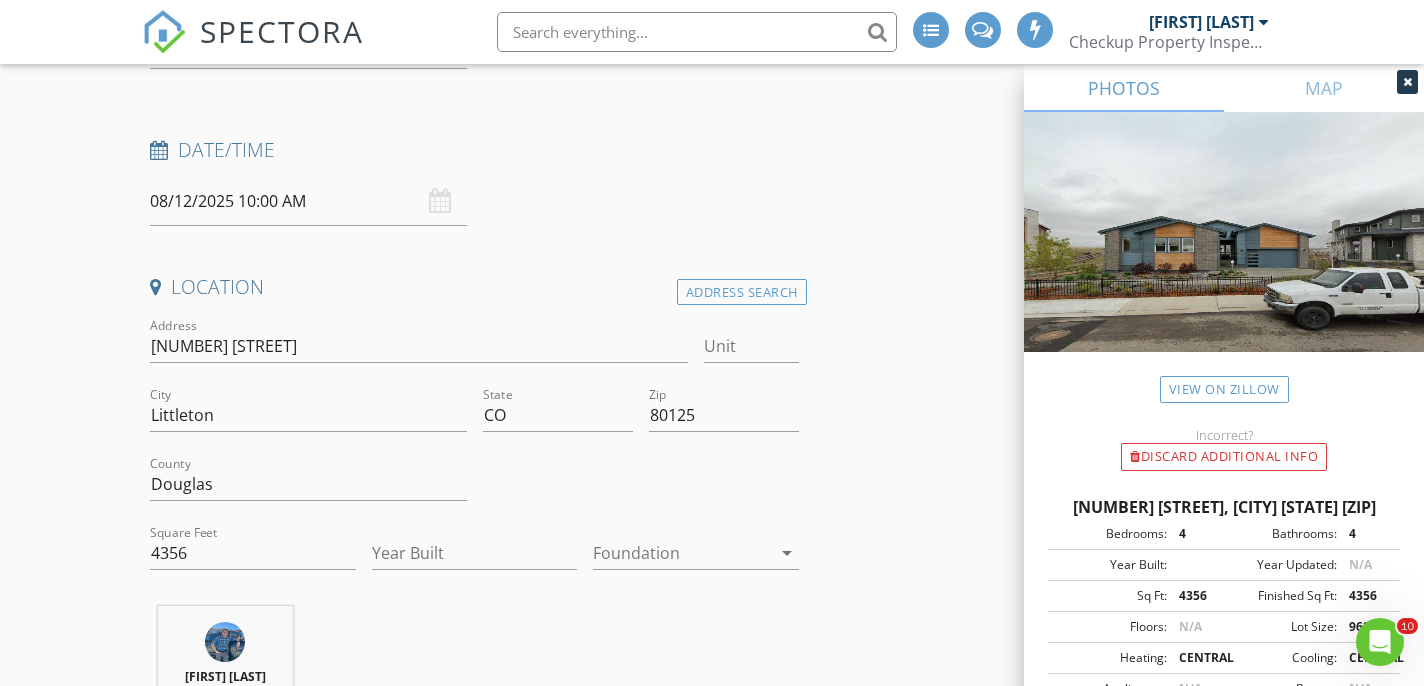 scroll, scrollTop: 255, scrollLeft: 0, axis: vertical 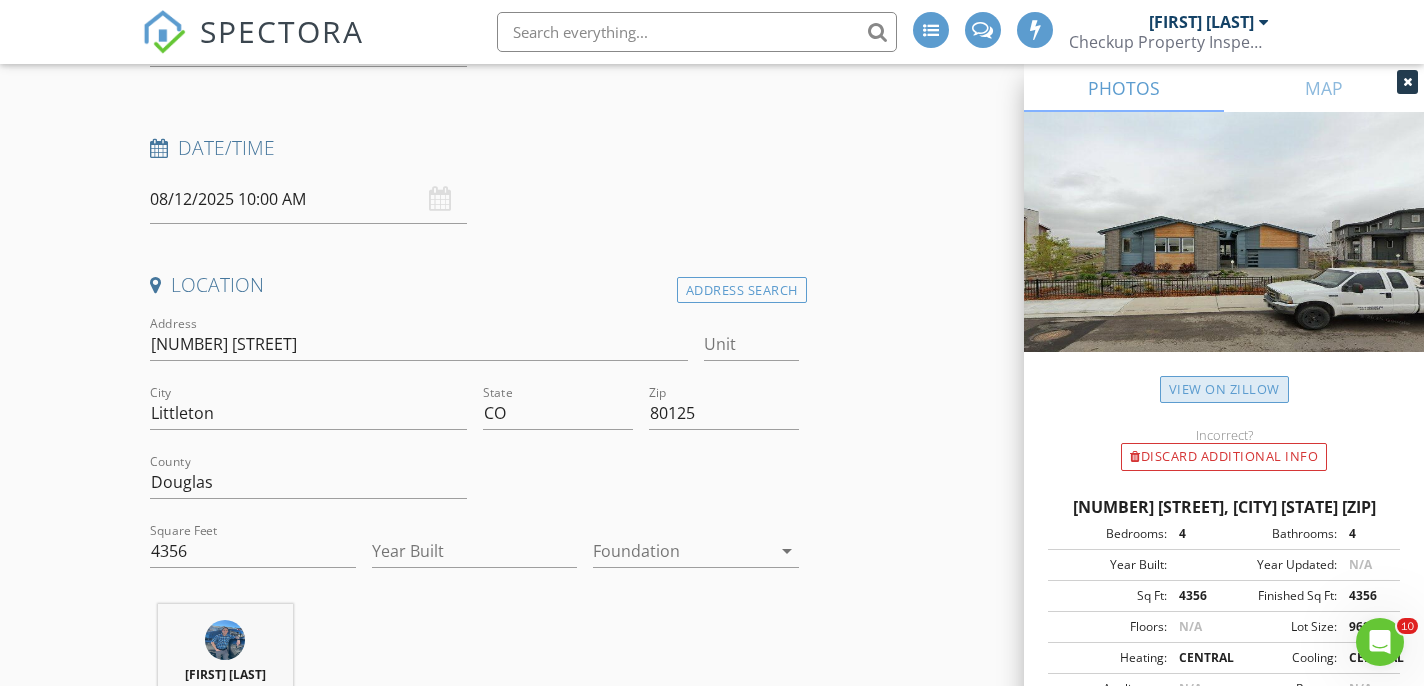 click on "View on Zillow" at bounding box center [1224, 389] 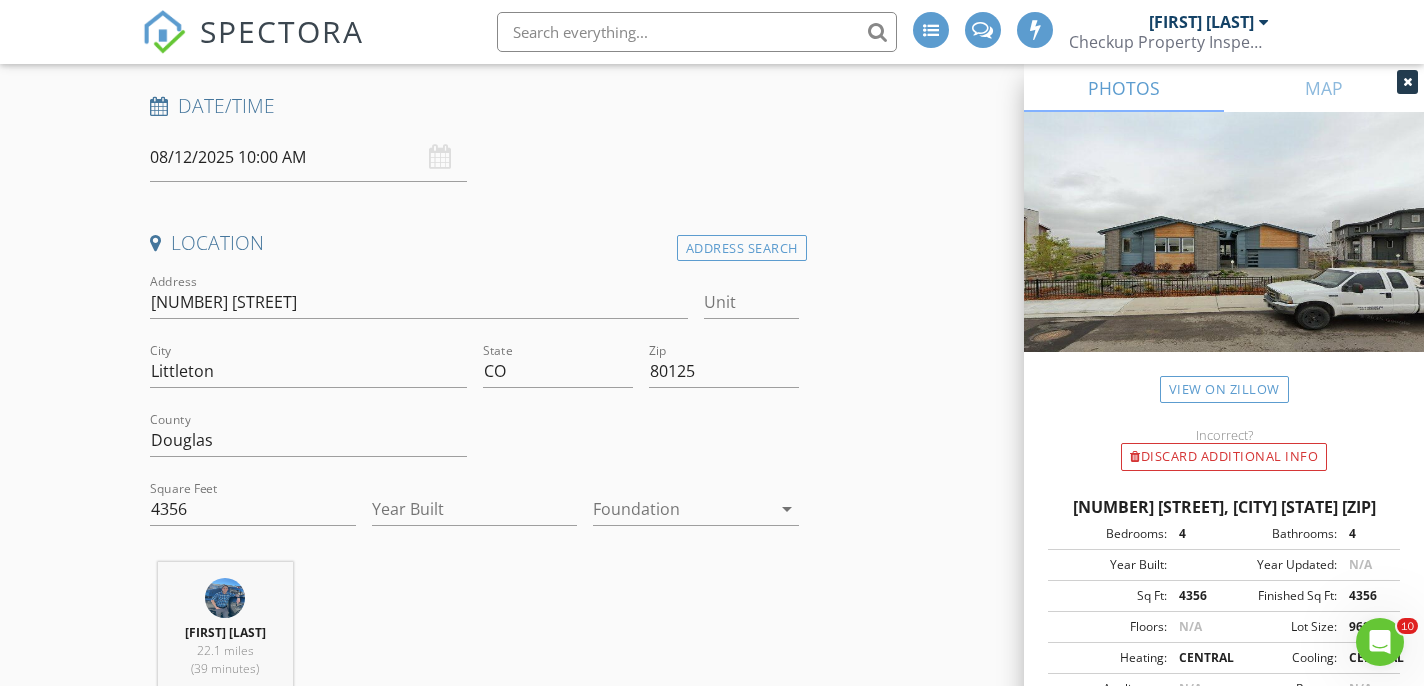 scroll, scrollTop: 301, scrollLeft: 0, axis: vertical 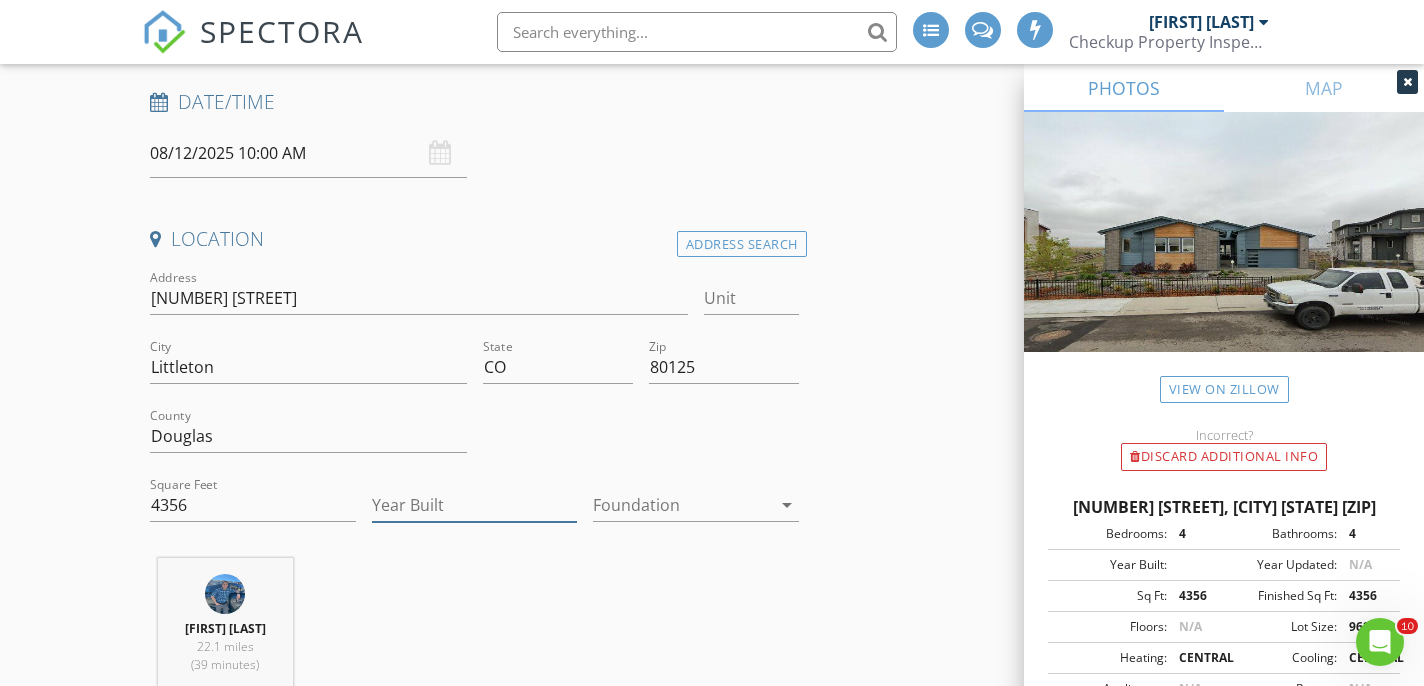click on "Year Built" at bounding box center [475, 505] 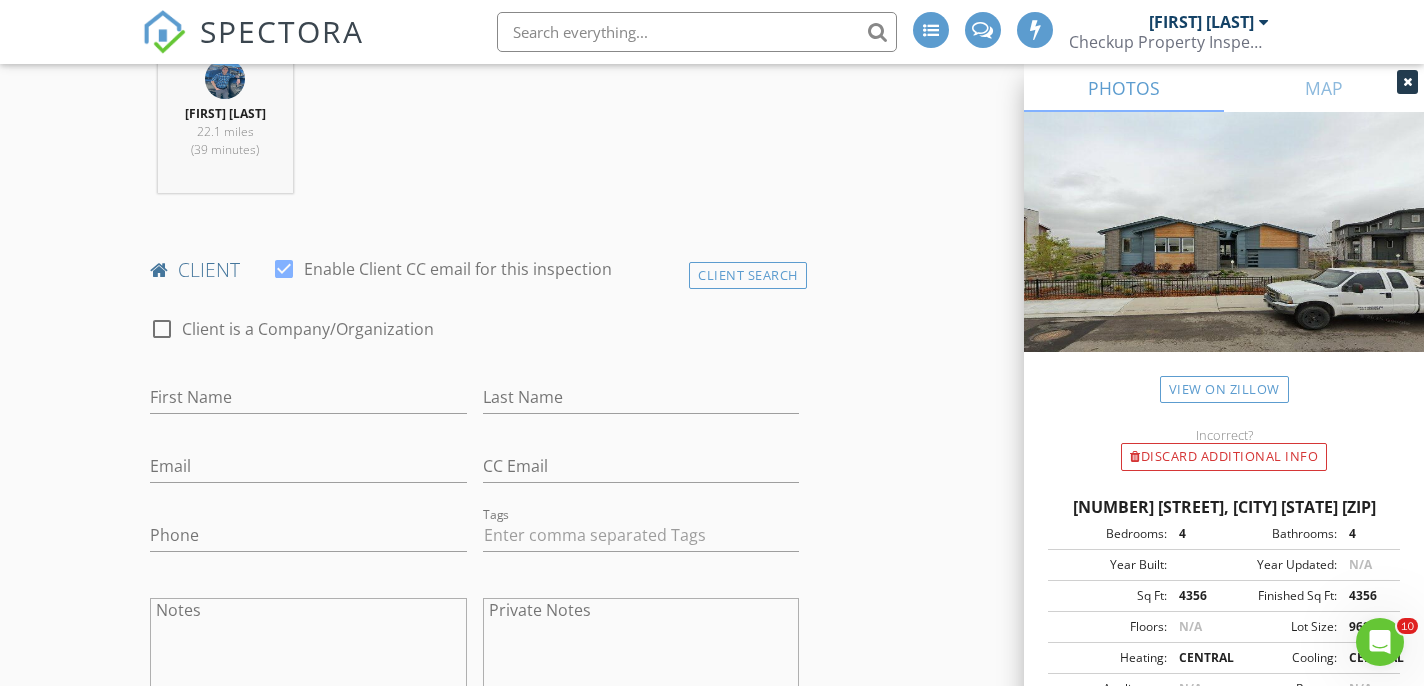 scroll, scrollTop: 838, scrollLeft: 0, axis: vertical 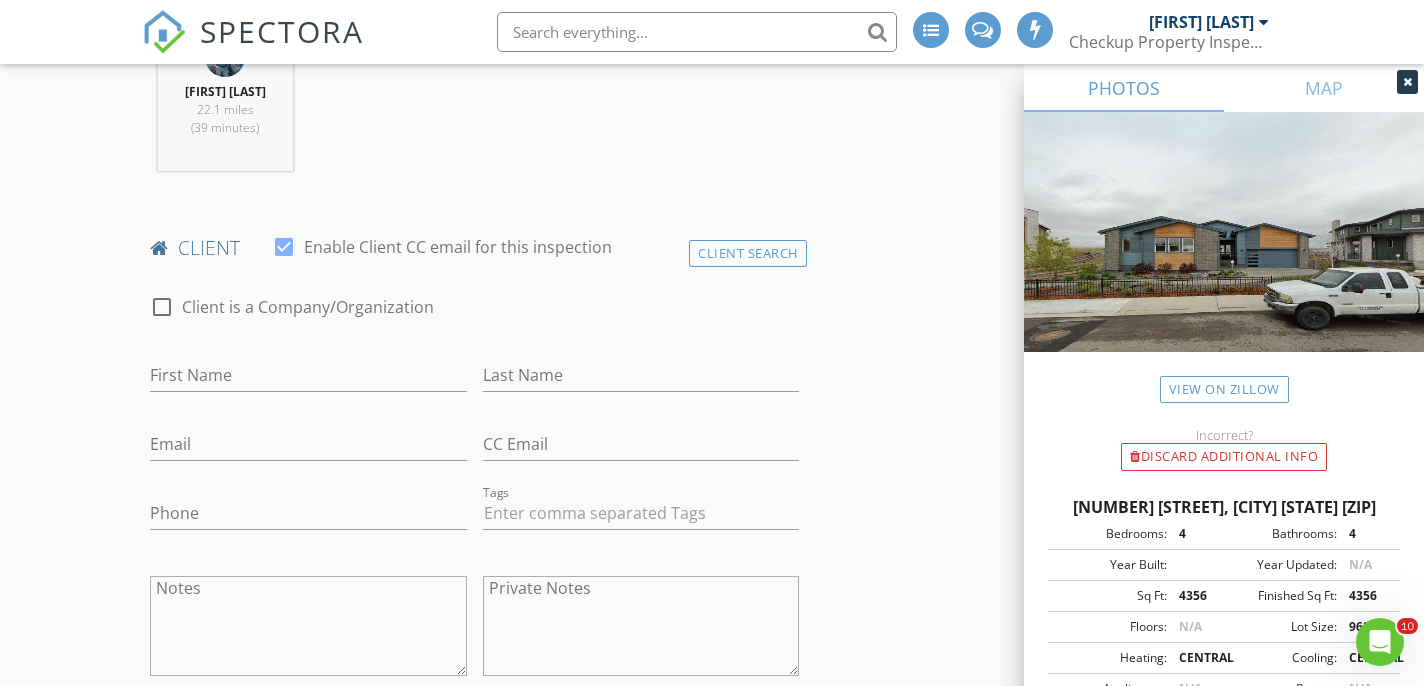 type on "2023" 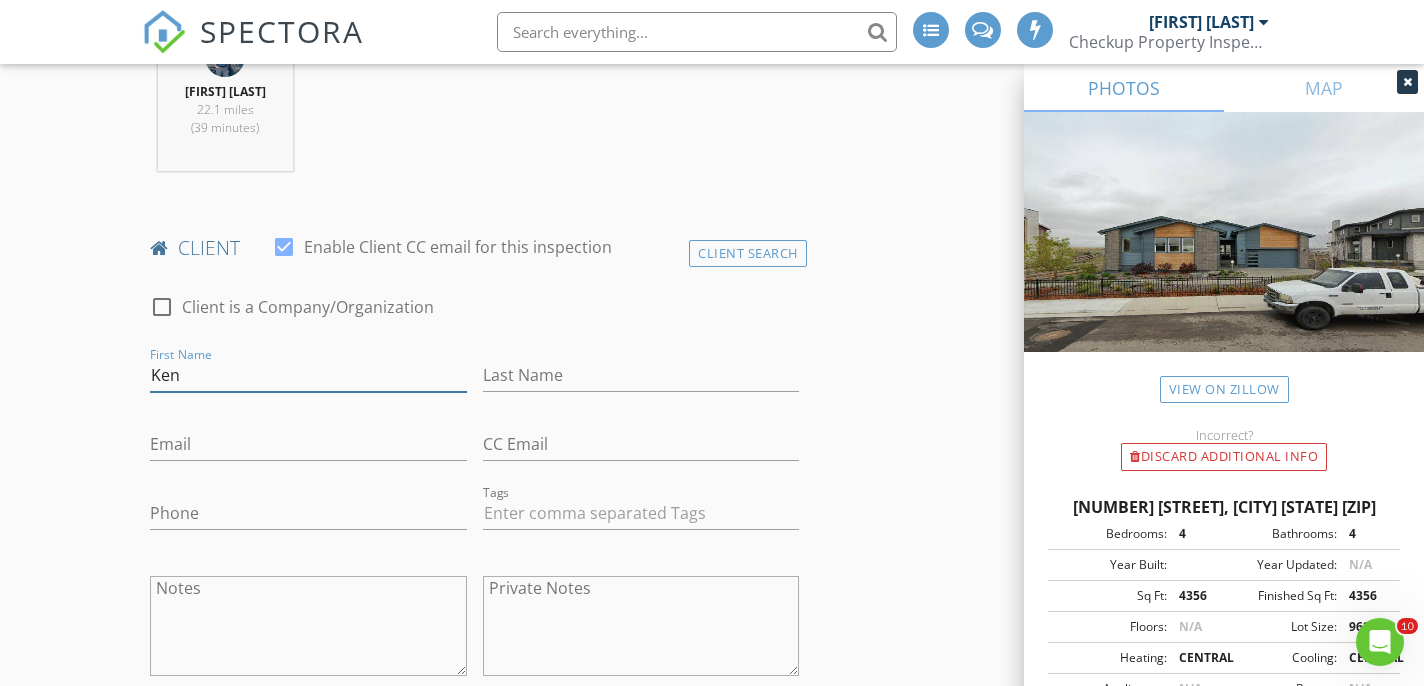 type on "Ken" 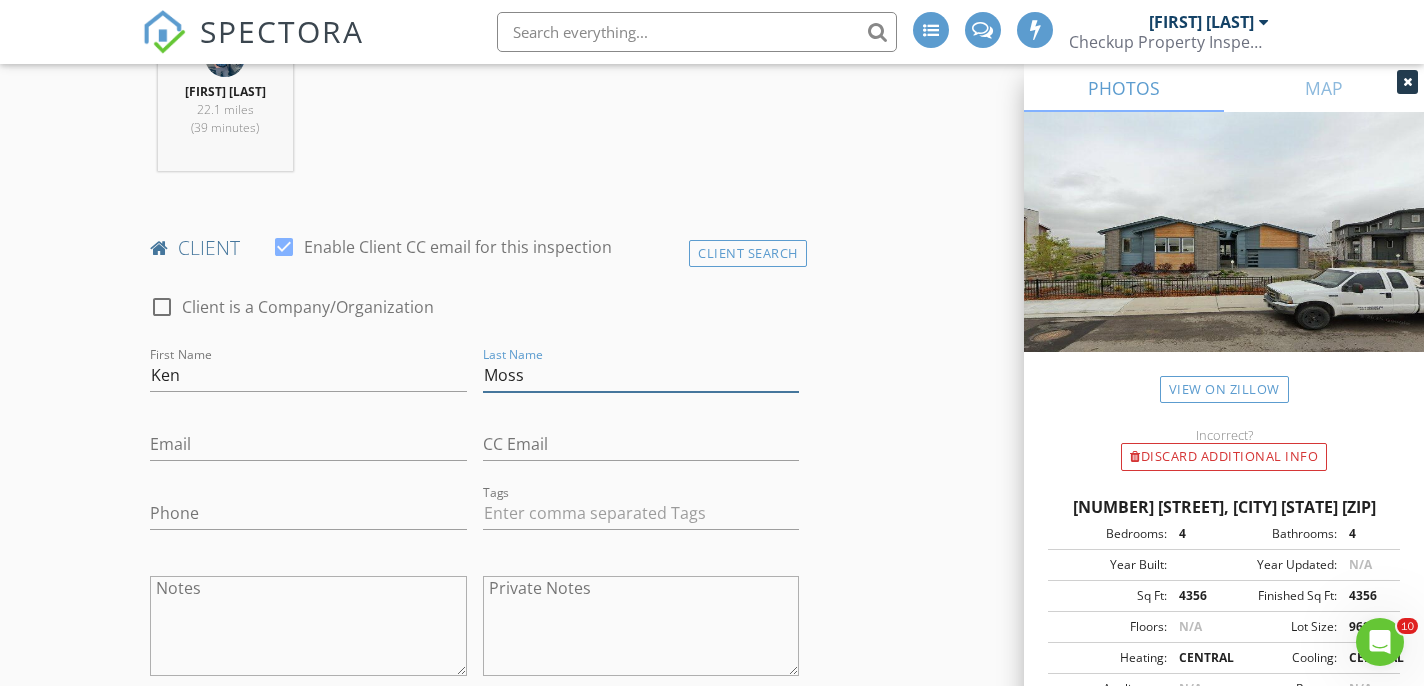 type on "Moss" 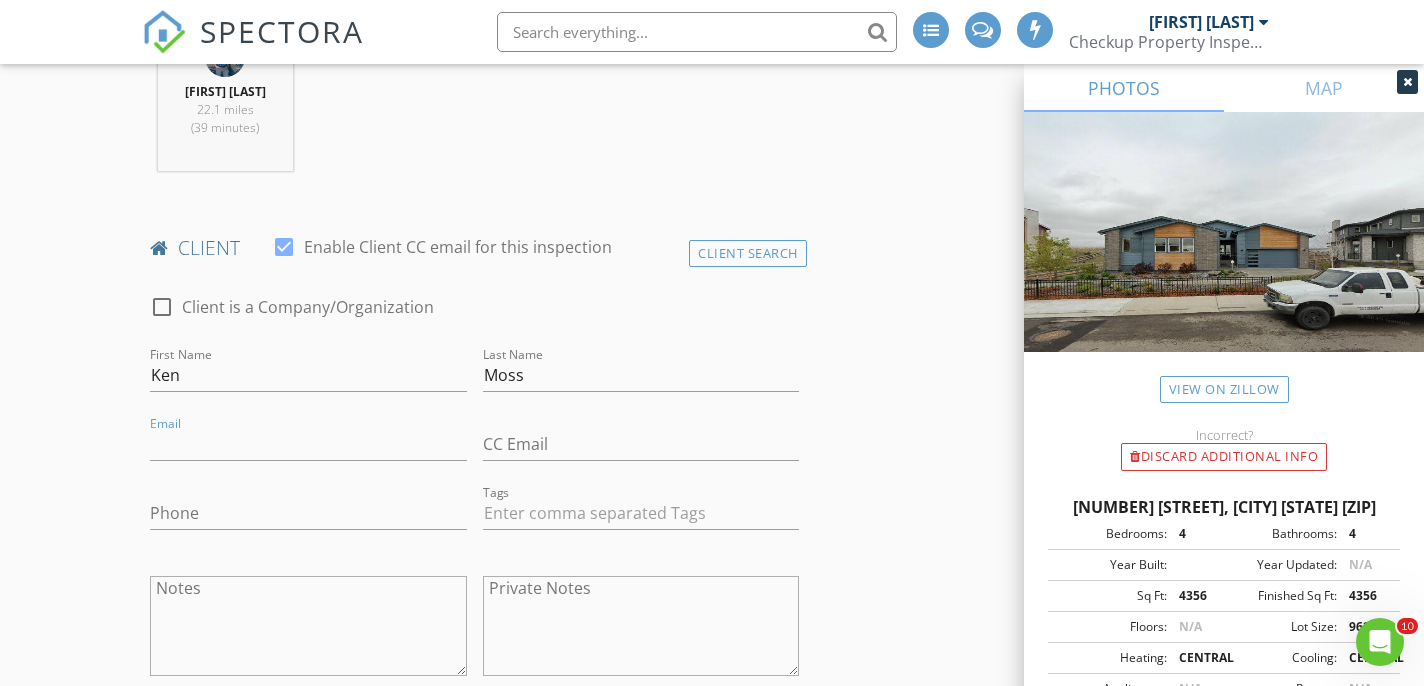 click on "INSPECTOR(S)
check_box   [FIRST] [LAST]   PRIMARY   check_box_outline_blank   [FIRST] [LAST]     [FIRST] [LAST] arrow_drop_down   check_box [FIRST] [LAST] specifically requested
Date/Time
08/12/2025 10:00 AM
Location
Address Search       Address [NUMBER] [STREET]   Unit   City [CITY]   State [STATE]   Zip 80125   County Douglas     Square Feet 4356   Year Built 2023   Foundation arrow_drop_down     [FIRST] [LAST]     22.1 miles     (39 minutes)
client
check_box Enable Client CC email for this inspection   Client Search     check_box_outline_blank Client is a Company/Organization     First Name [FIRST]   Last Name [LAST]   Email   CC Email   Phone         Tags         Notes   Private Notes
ADD ADDITIONAL client
SERVICES
check_box_outline_blank   Residential Inspection" at bounding box center (711, 1351) 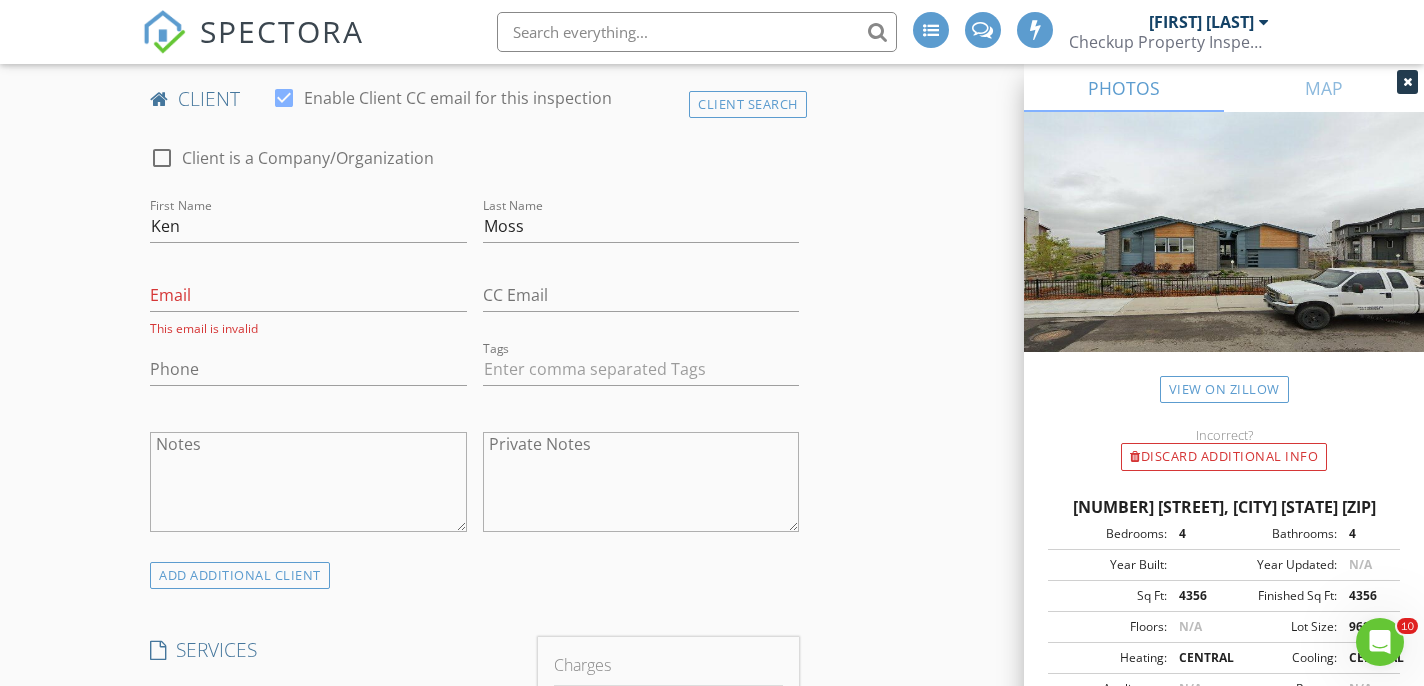 scroll, scrollTop: 988, scrollLeft: 0, axis: vertical 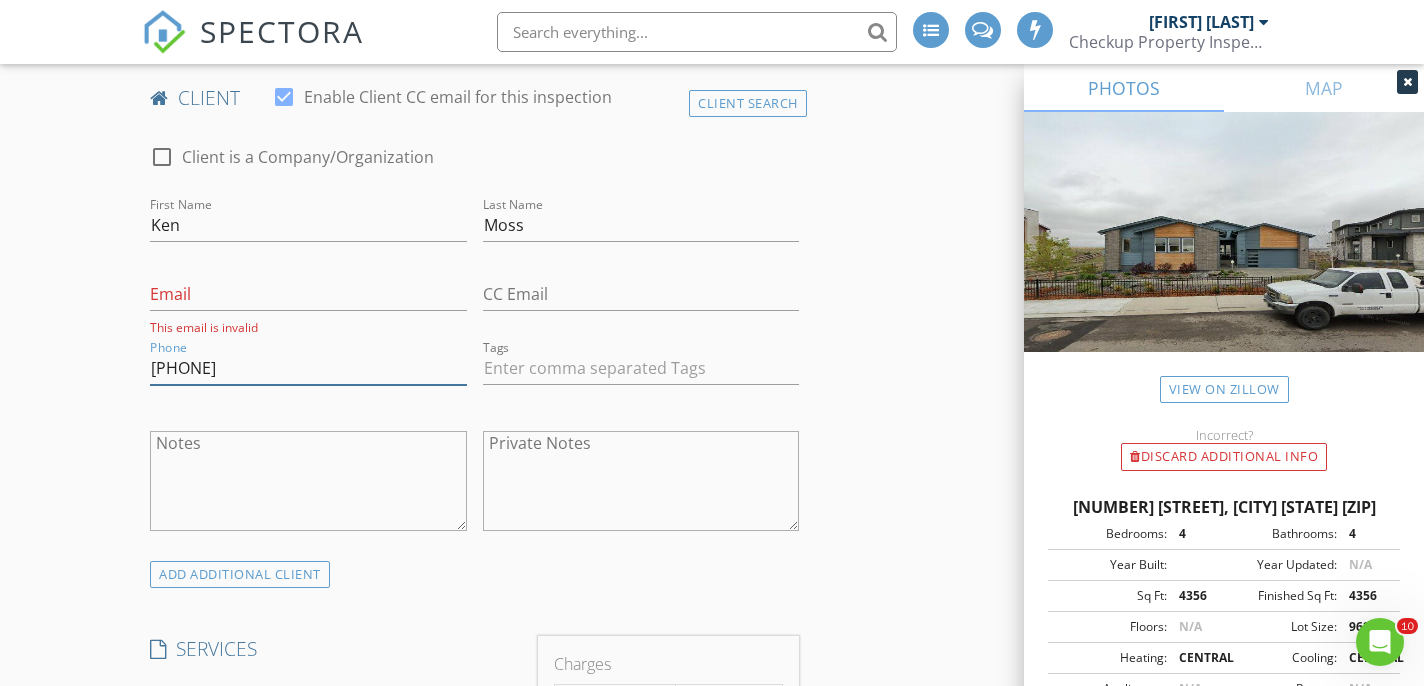 type on "[PHONE]" 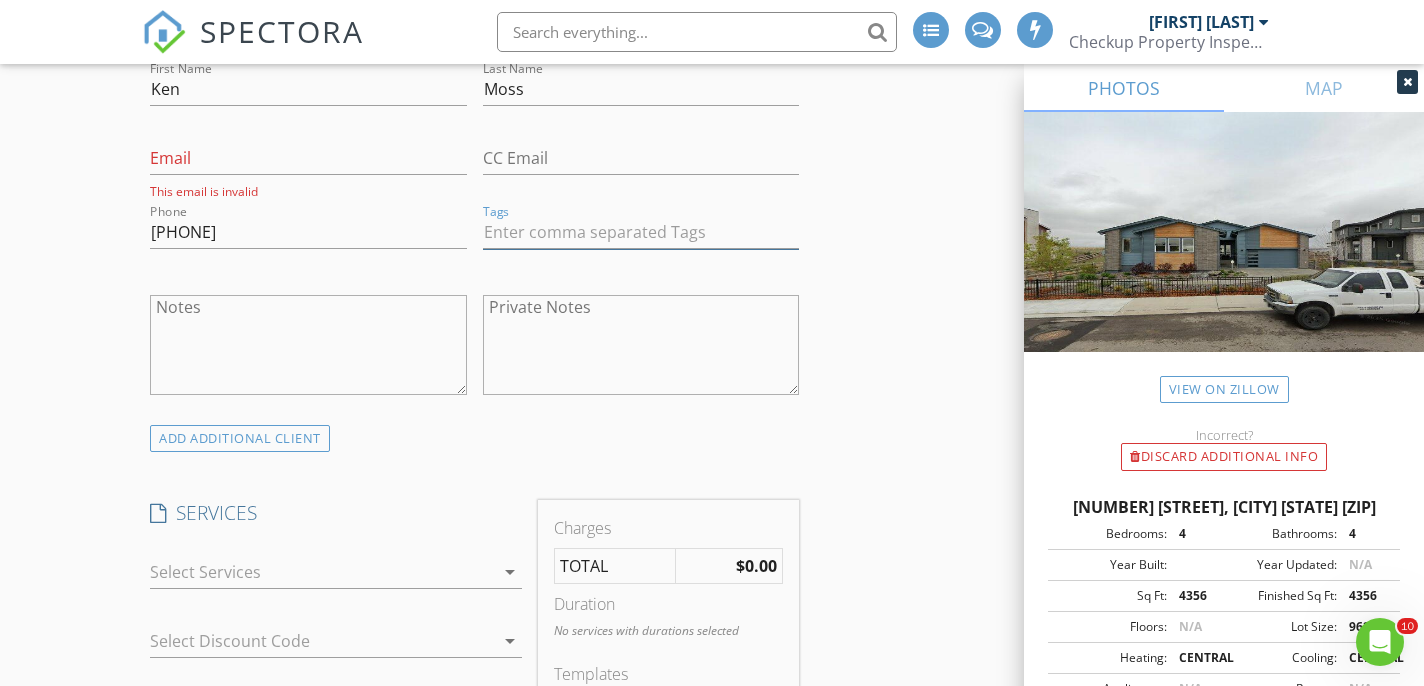 scroll, scrollTop: 1053, scrollLeft: 0, axis: vertical 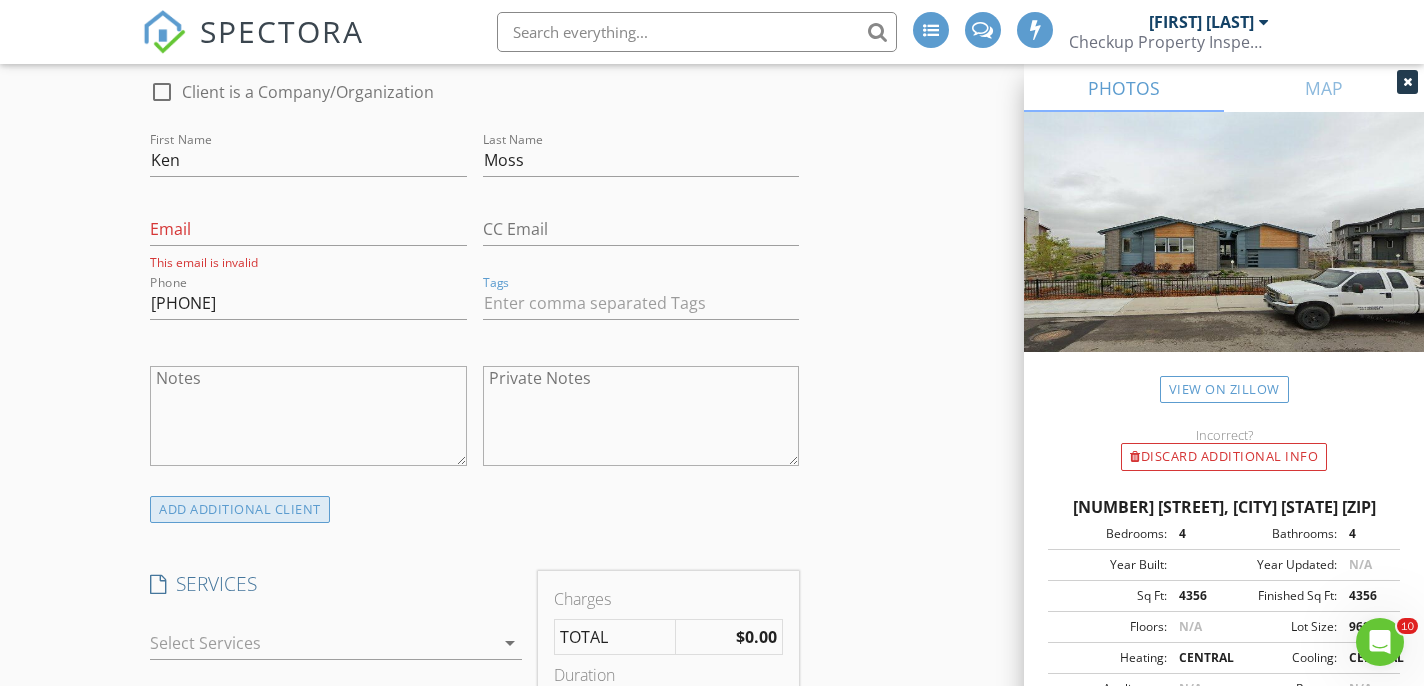 click on "ADD ADDITIONAL client" at bounding box center (240, 509) 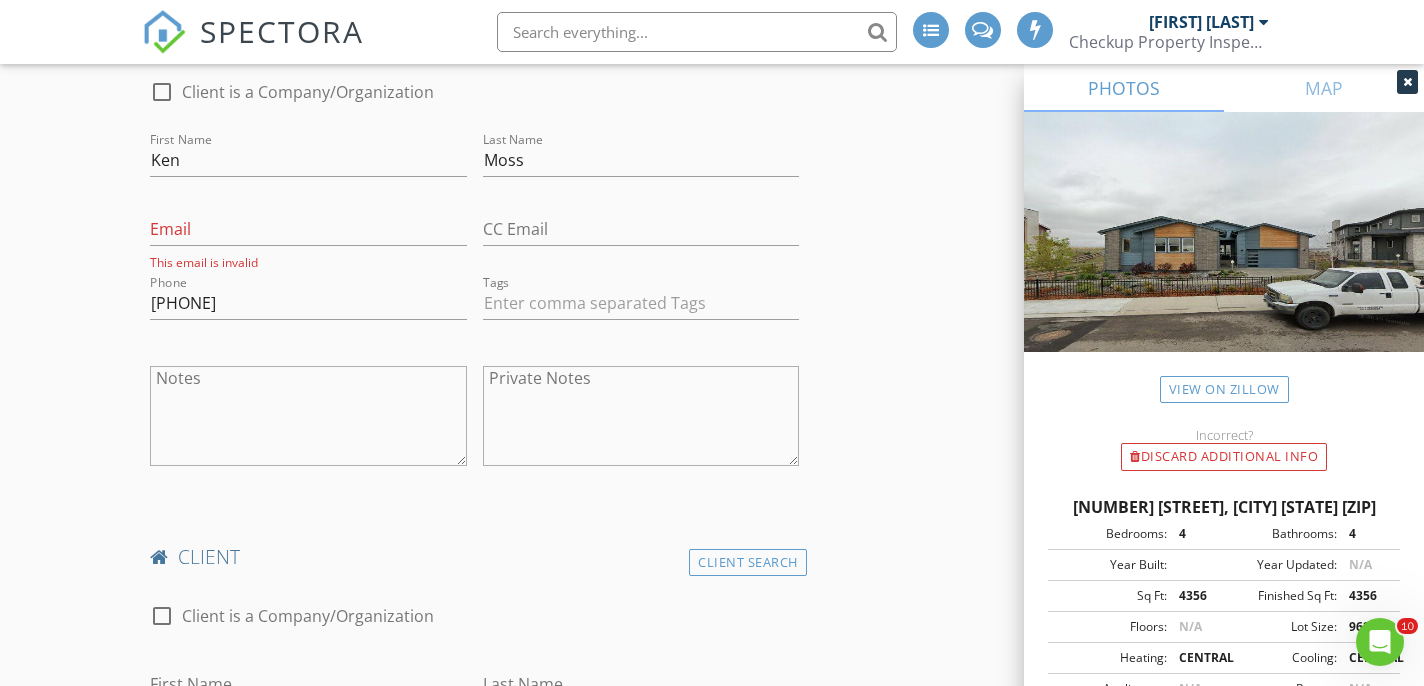 scroll, scrollTop: 1055, scrollLeft: 0, axis: vertical 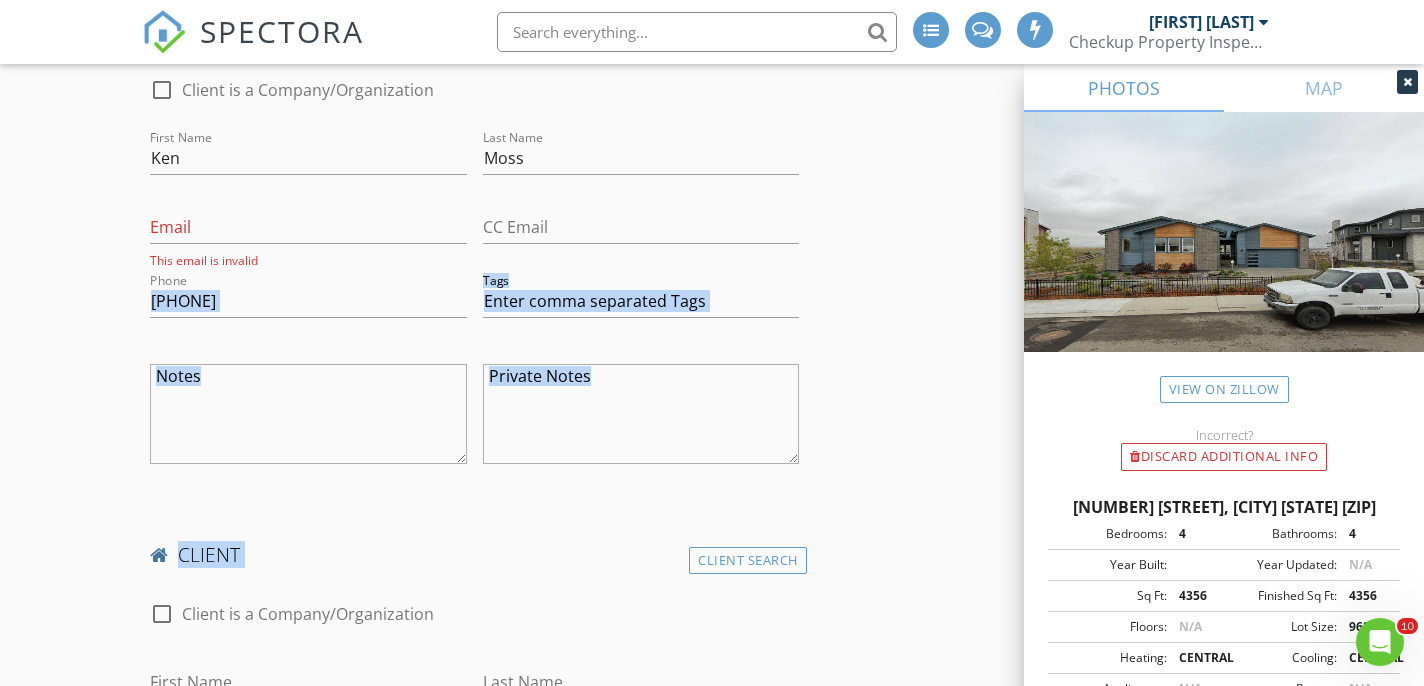 drag, startPoint x: 284, startPoint y: 605, endPoint x: 284, endPoint y: 284, distance: 321 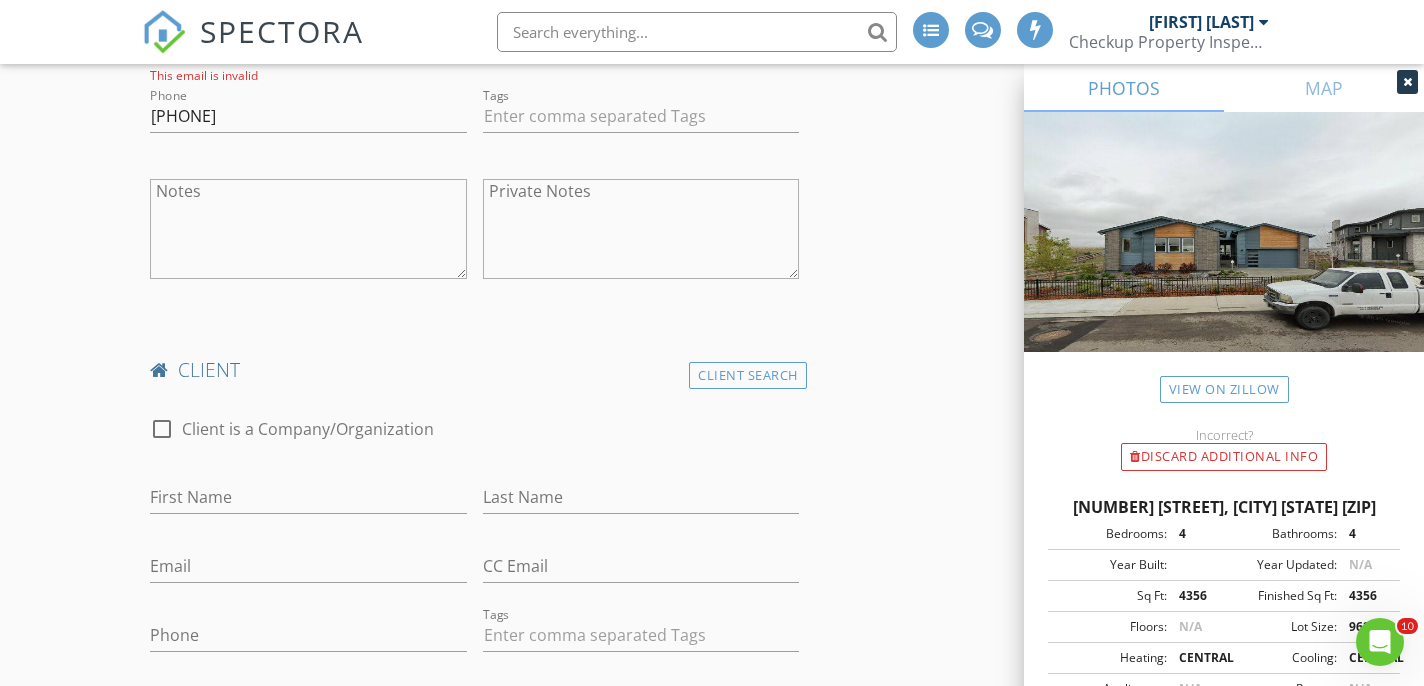scroll, scrollTop: 1239, scrollLeft: 0, axis: vertical 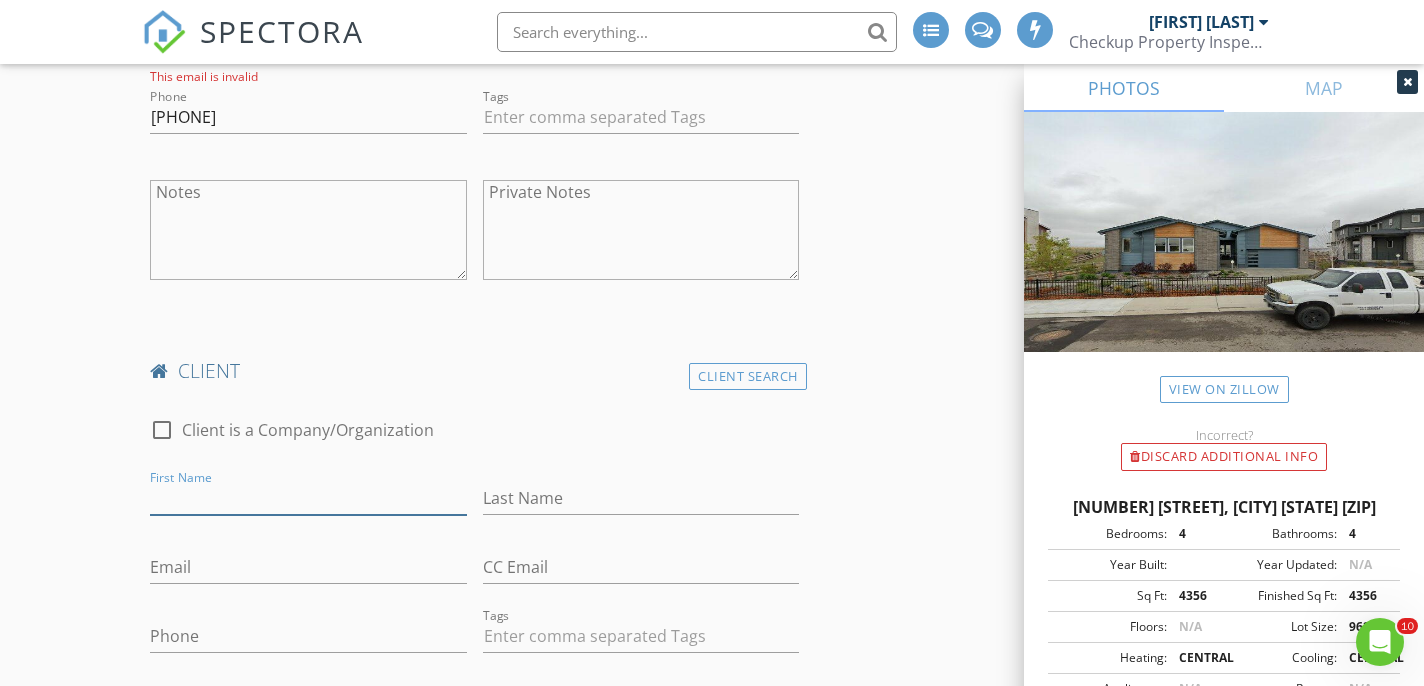 type on "l" 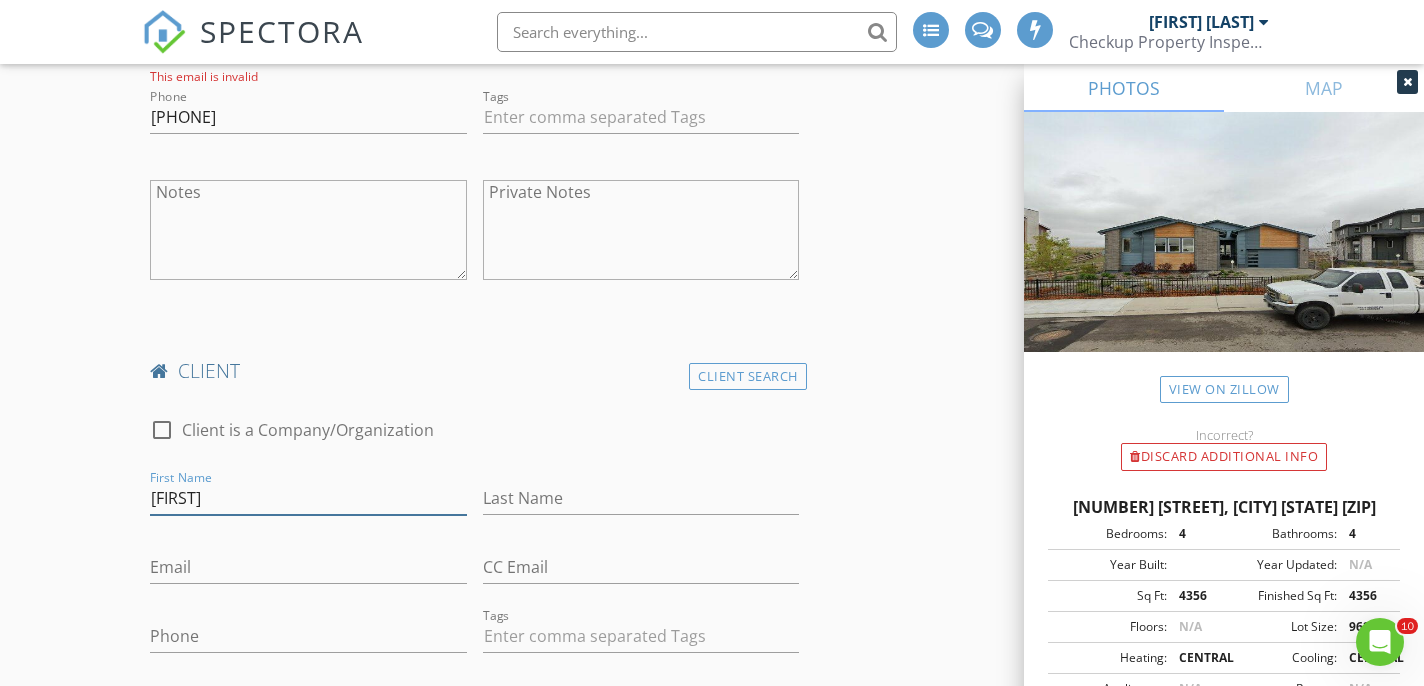 type on "Lupe" 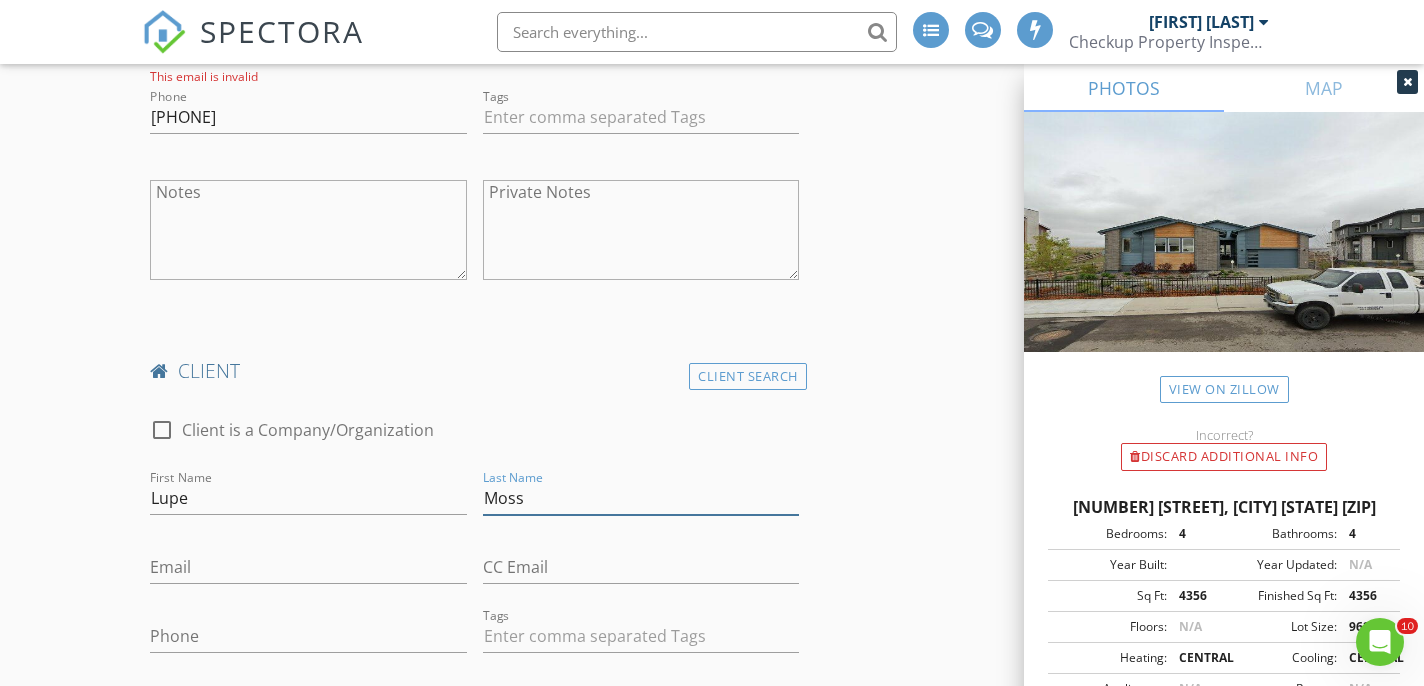 type on "Moss" 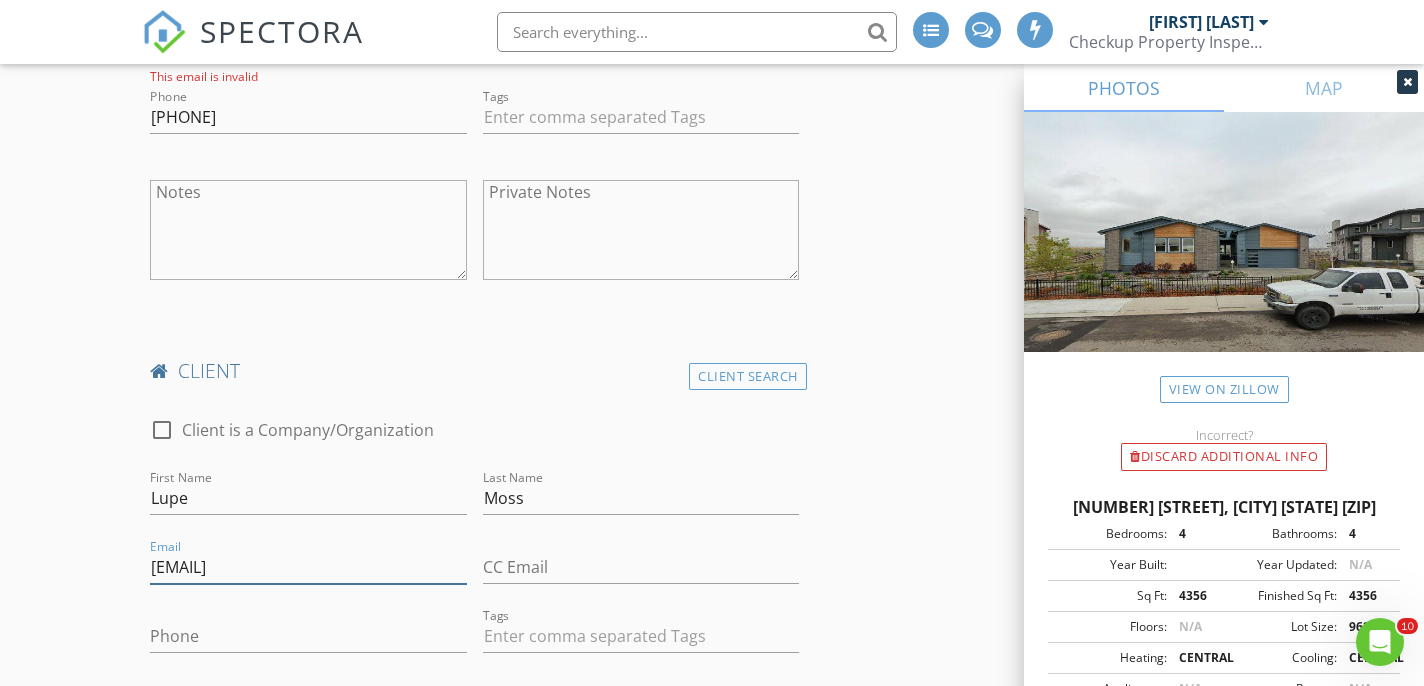 click on "[EMAIL]" at bounding box center (308, 567) 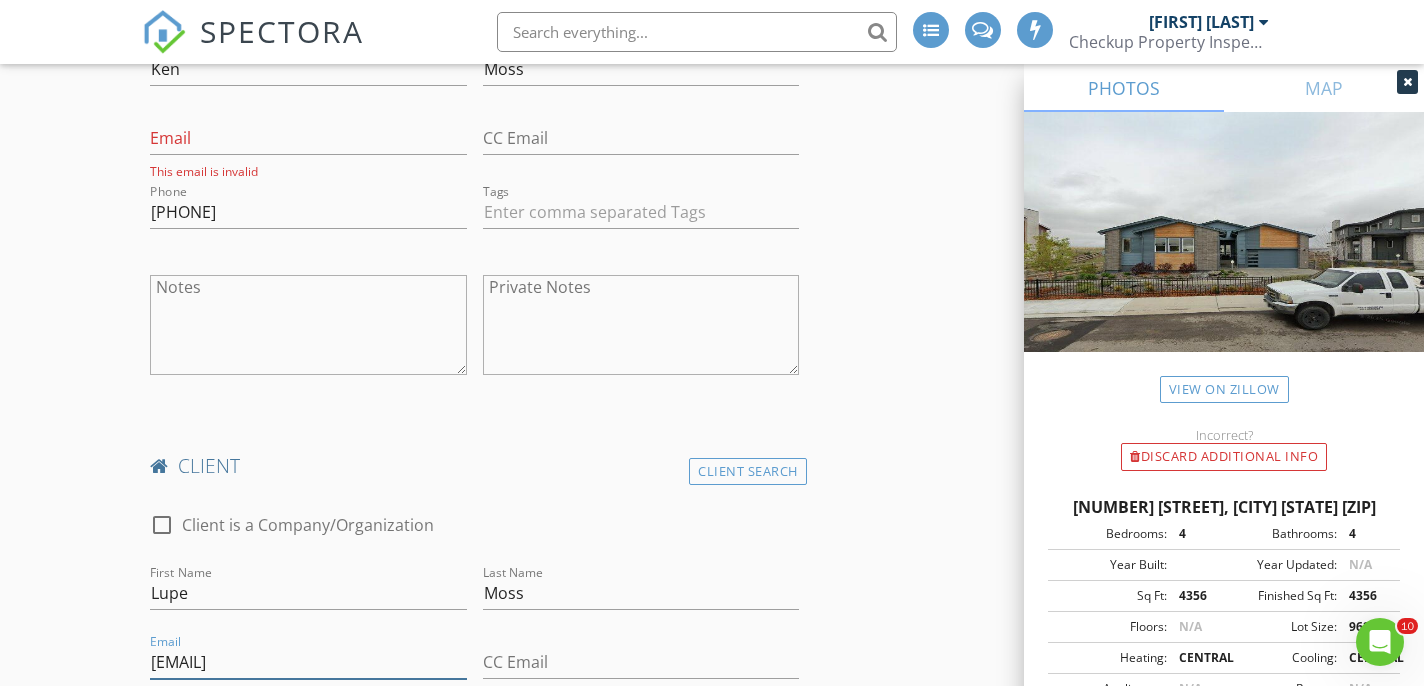 scroll, scrollTop: 1129, scrollLeft: 0, axis: vertical 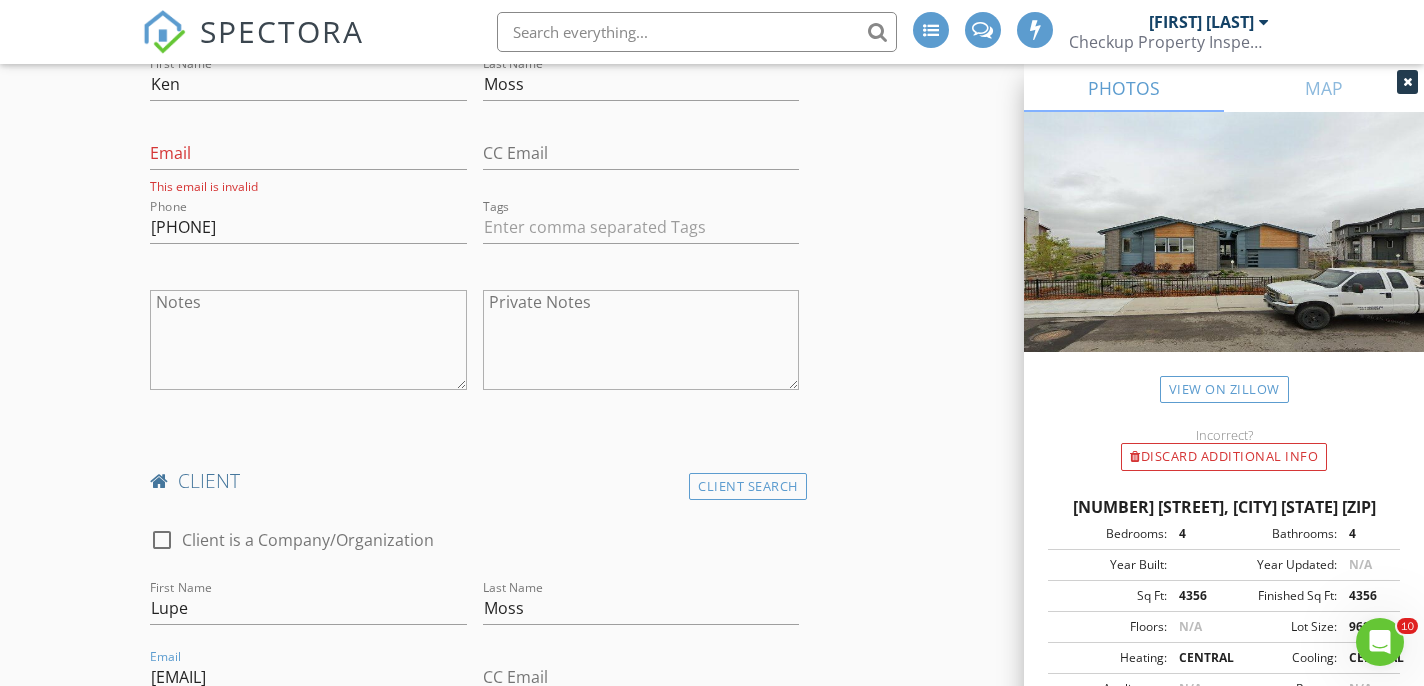 type on "[EMAIL]" 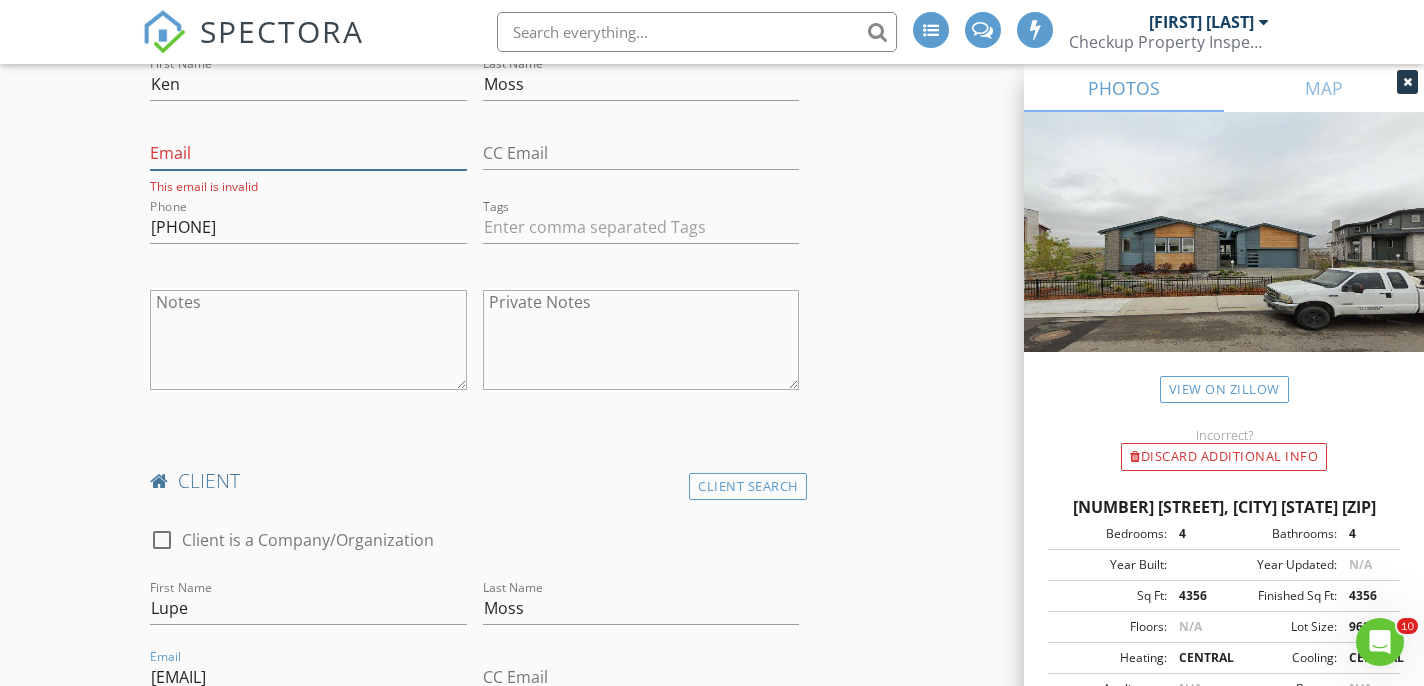 click on "Email" at bounding box center [308, 153] 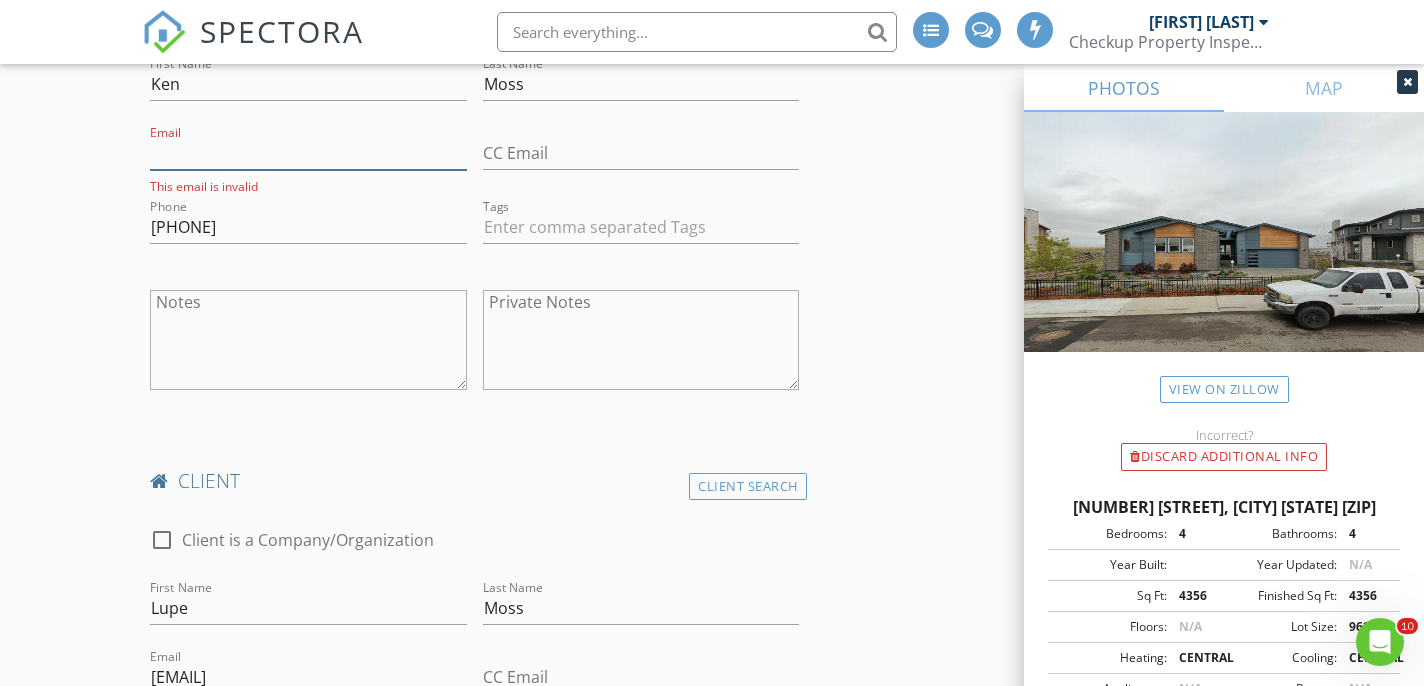 paste on "[EMAIL]" 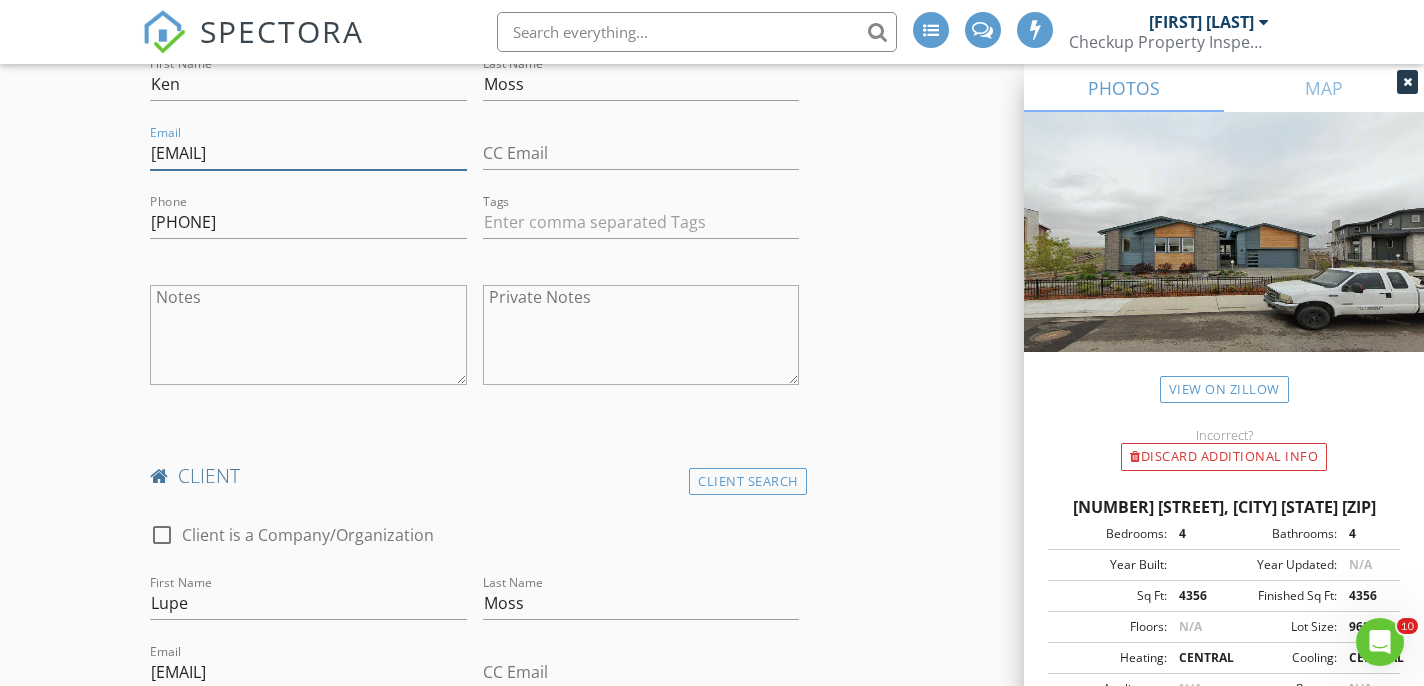 type on "[EMAIL]" 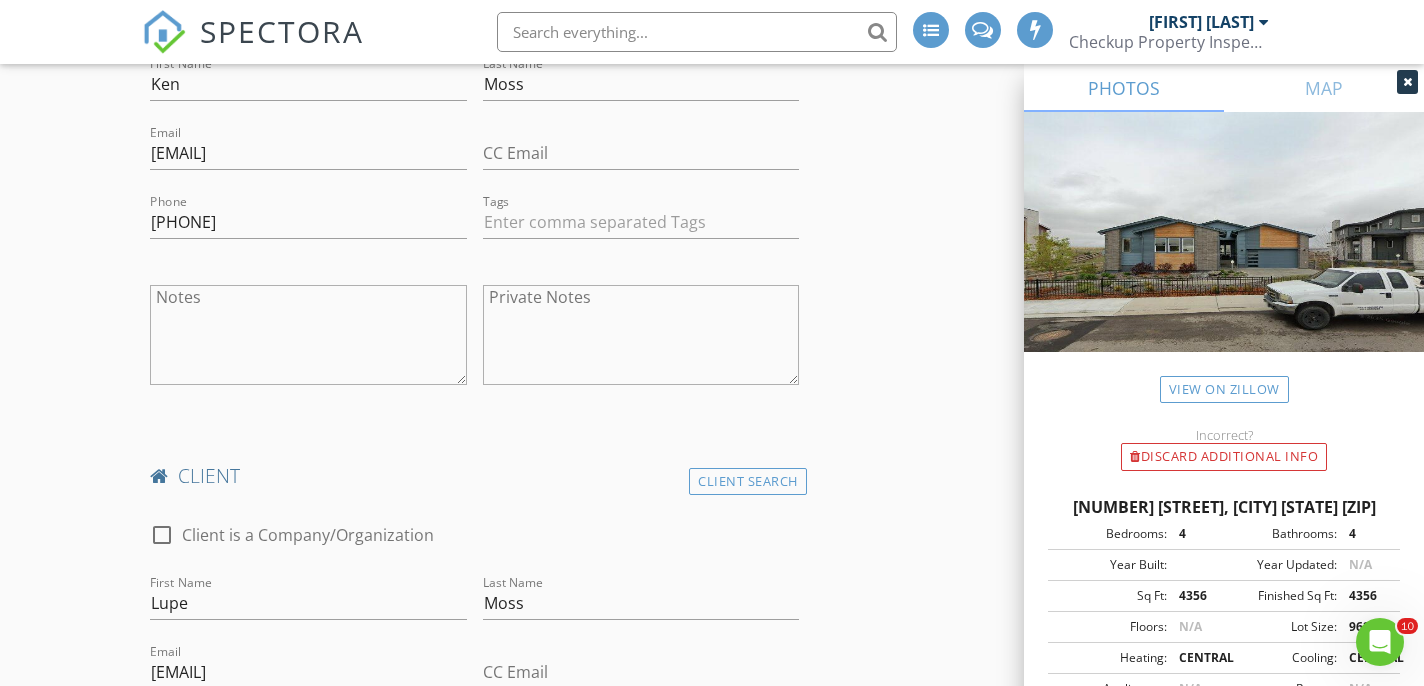 click on "INSPECTOR(S)
check_box   [FIRST] [LAST]   PRIMARY   check_box_outline_blank   [FIRST] [LAST]     [FIRST] [LAST] arrow_drop_down   check_box [FIRST] [LAST] specifically requested
Date/Time
08/12/2025 10:00 AM
Location
Address Search       Address [NUMBER] [STREET]   Unit   City [CITY]   State [STATE]   Zip 80125   County Douglas     Square Feet 4356   Year Built 2023   Foundation arrow_drop_down     [FIRST] [LAST]     22.1 miles     (39 minutes)
client
check_box Enable Client CC email for this inspection   Client Search     check_box_outline_blank Client is a Company/Organization     First Name [FIRST]   Last Name [LAST]   Email [EMAIL]   CC Email   Phone [PHONE]         Tags         Notes   Private Notes
client
Client Search     check_box_outline_blank Client is a Company/Organization     First Name [FIRST]   Last Name [LAST]" at bounding box center (711, 1320) 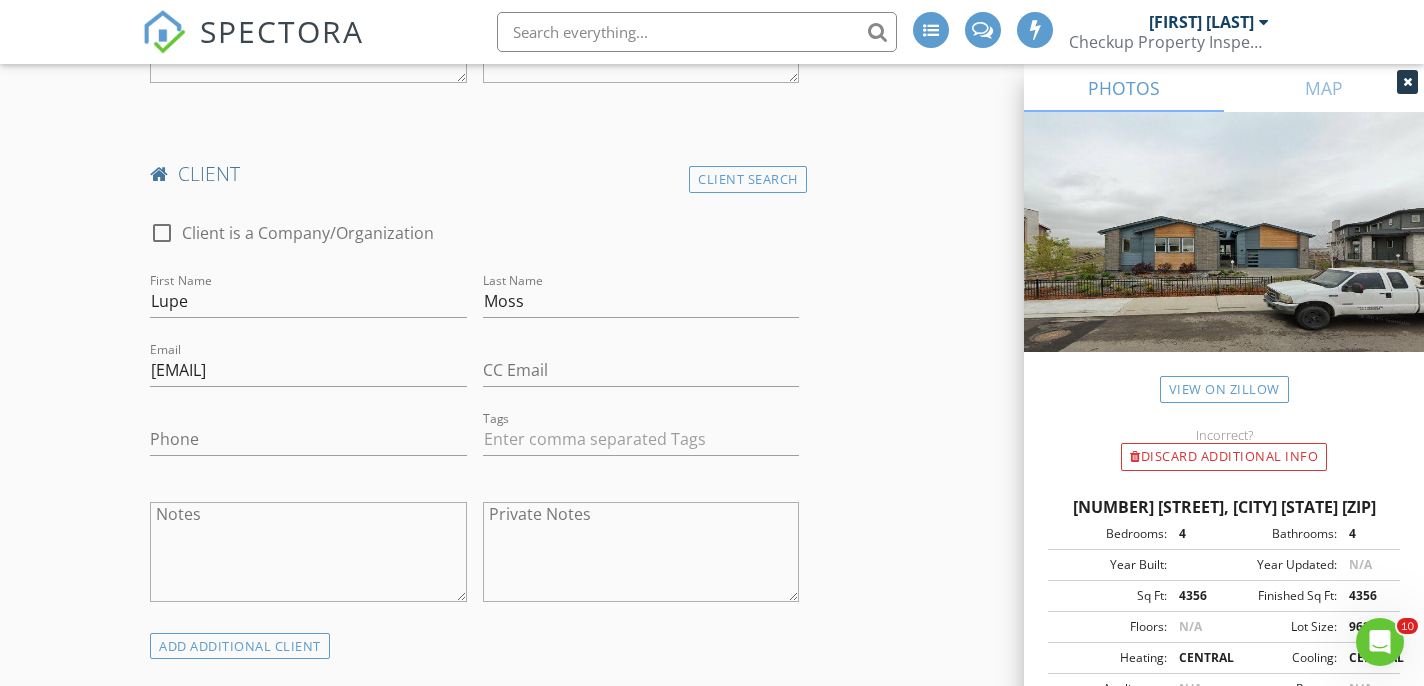 scroll, scrollTop: 1439, scrollLeft: 0, axis: vertical 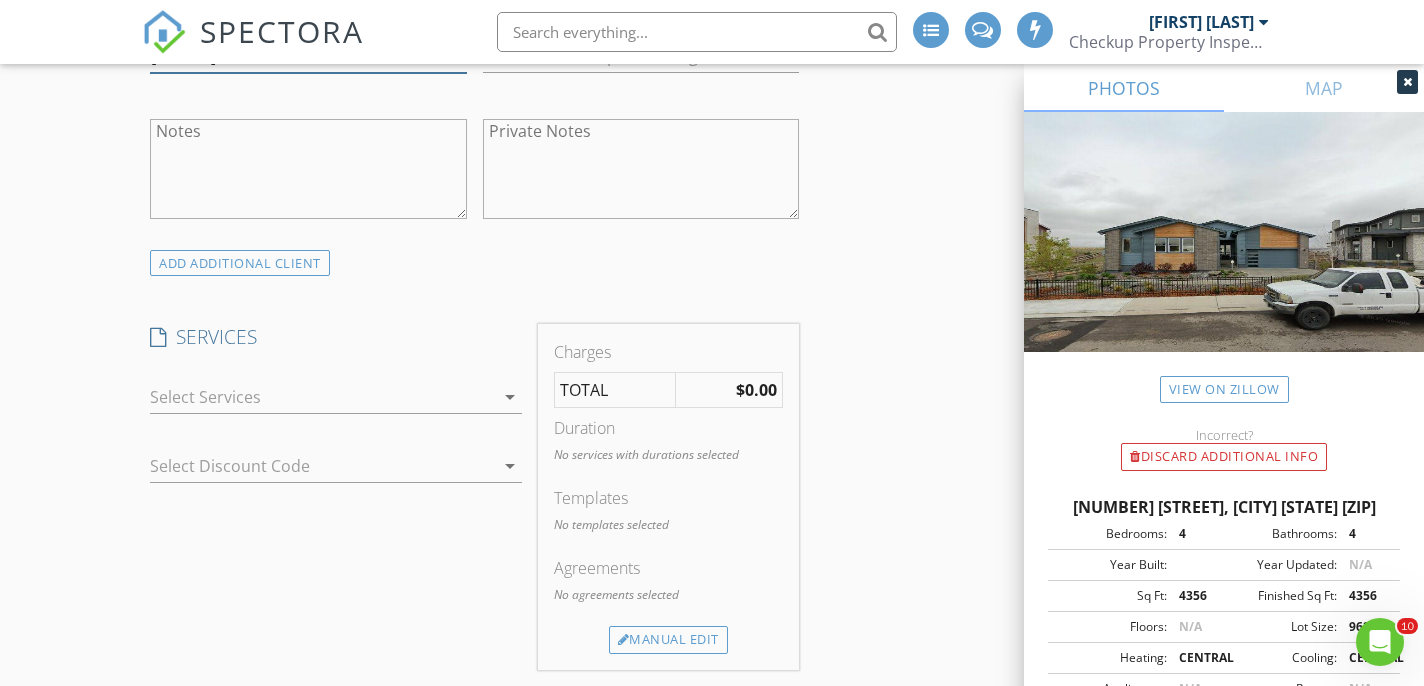 type on "[PHONE]" 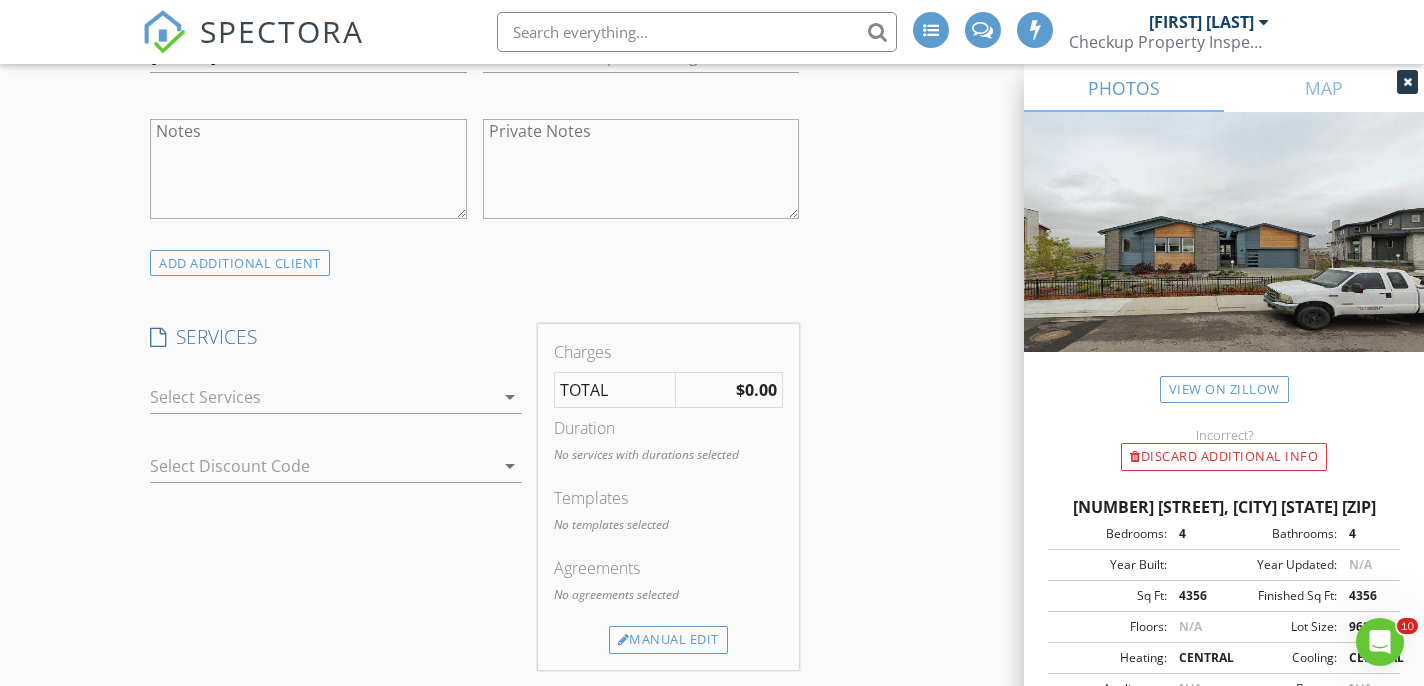 click at bounding box center (322, 397) 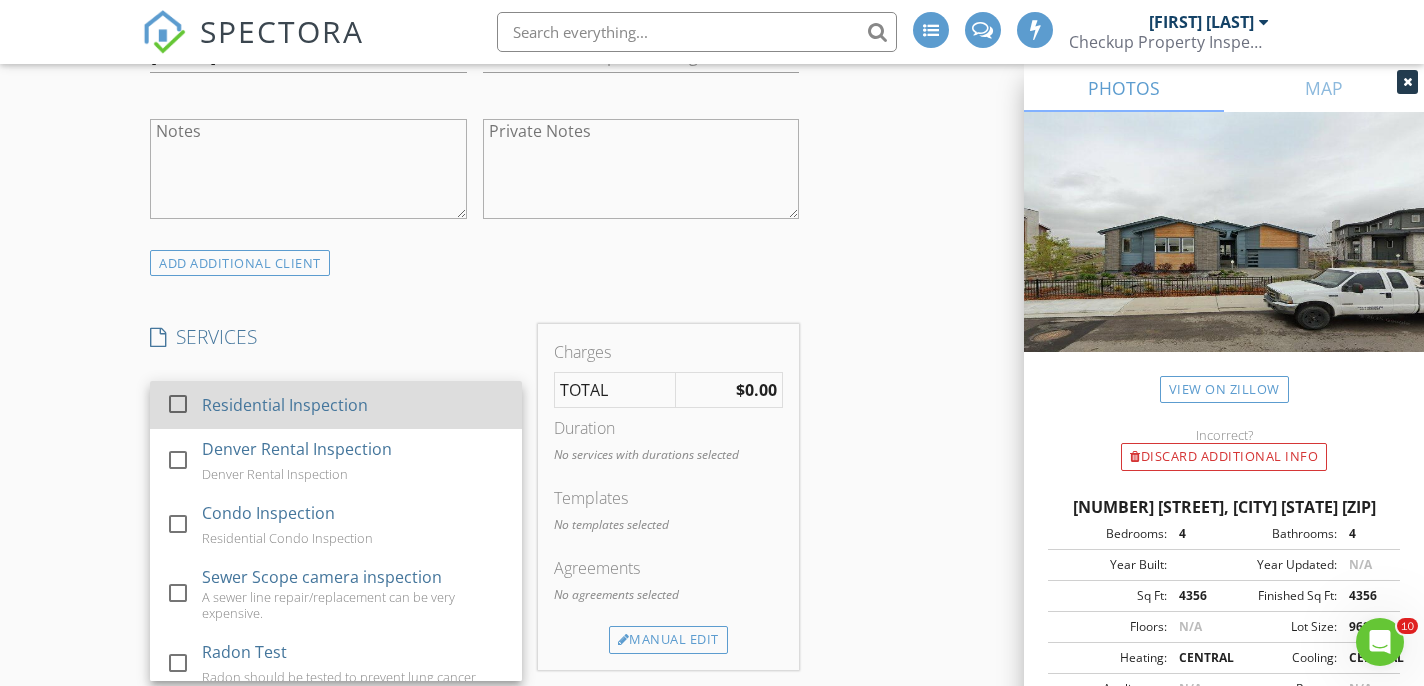 click on "Residential Inspection" at bounding box center [355, 405] 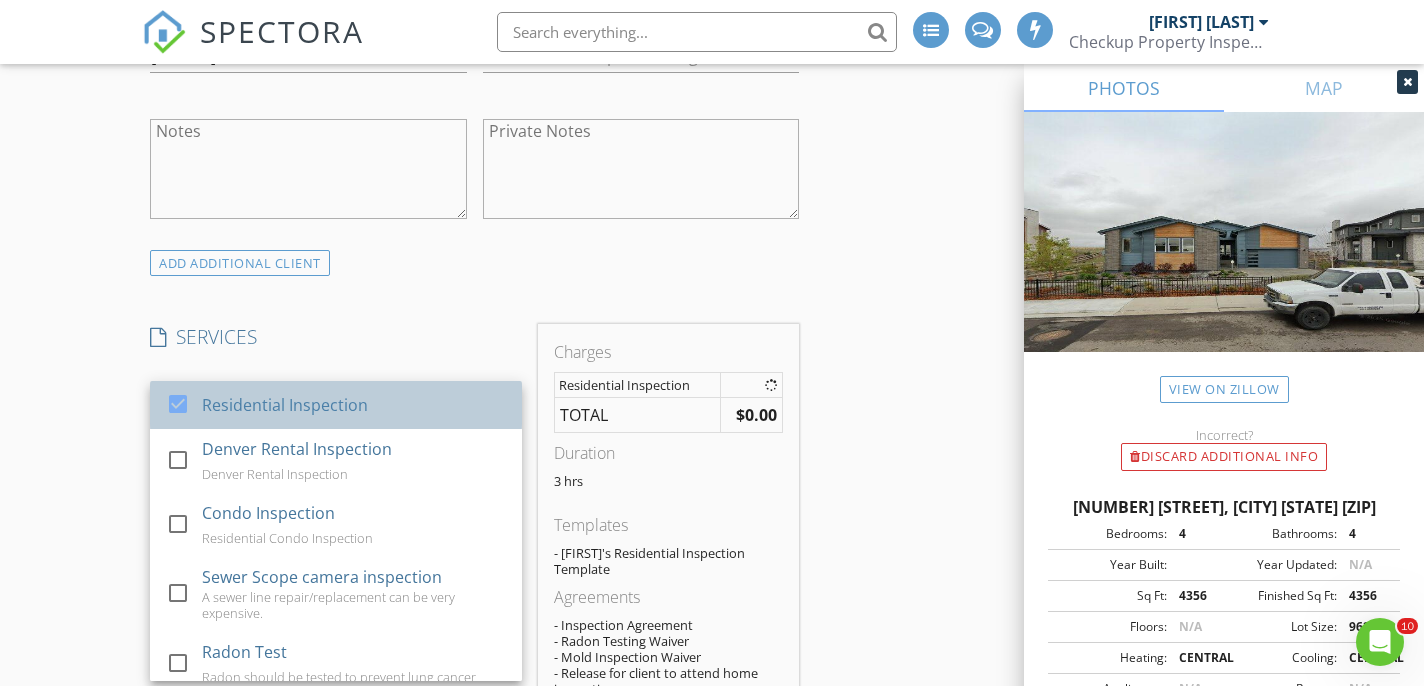 checkbox on "true" 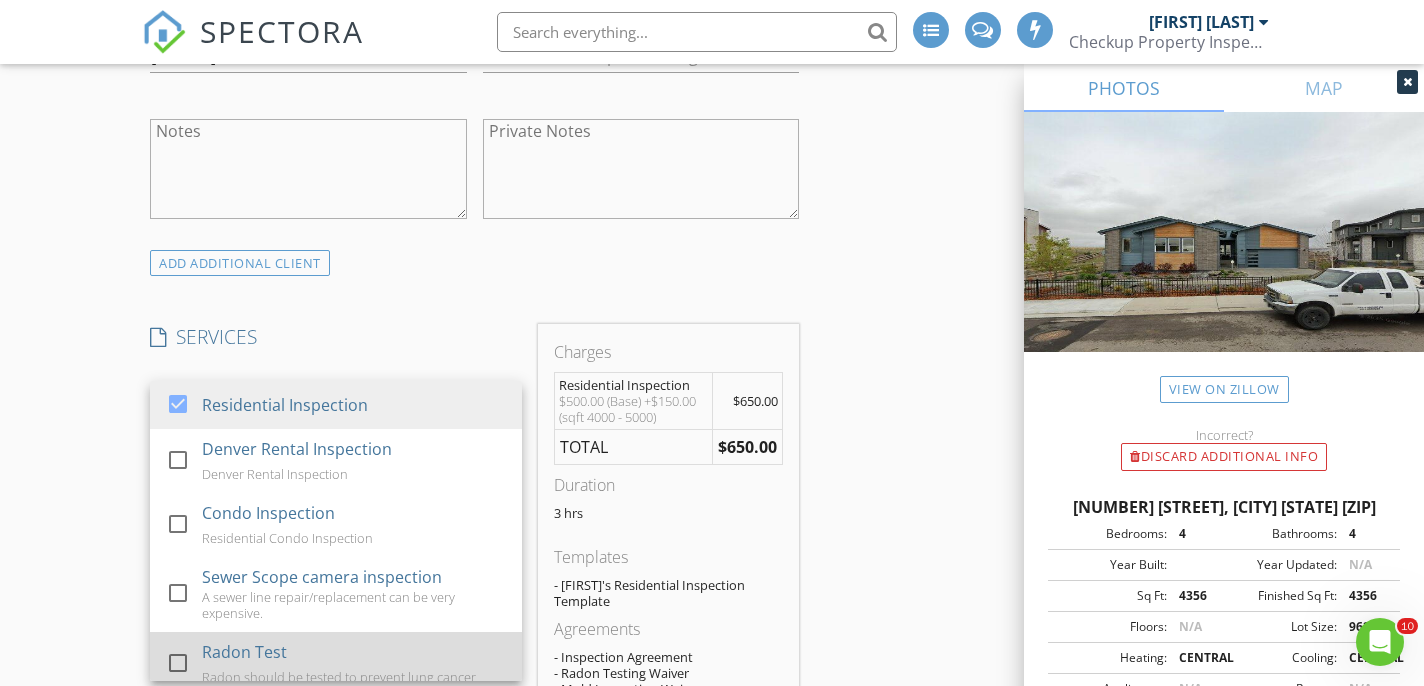 click at bounding box center (178, 662) 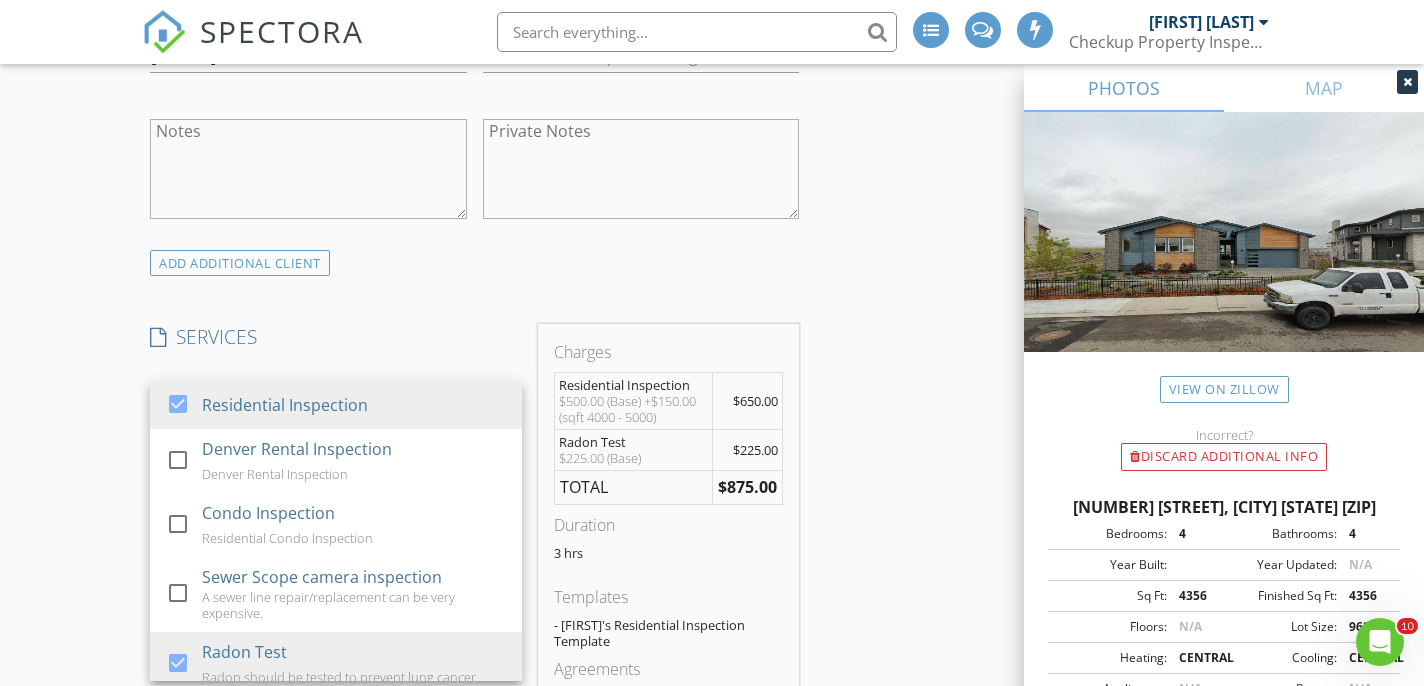 click on "New Inspection
INSPECTOR(S)
check_box   [FIRST] [LAST]   PRIMARY   check_box_outline_blank   [FIRST] [LAST]     [FIRST] [LAST] arrow_drop_down   check_box [FIRST] [LAST] specifically requested
Date/Time
08/12/2025 10:00 AM
Location
Address Search       Address [NUMBER] [STREET]   Unit   City [CITY]   State [STATE]   Zip 80125   County Douglas     Square Feet 4356   Year Built 2023   Foundation arrow_drop_down     [FIRST] [LAST]     22.1 miles     (39 minutes)
client
check_box Enable Client CC email for this inspection   Client Search     check_box_outline_blank Client is a Company/Organization     First Name [FIRST]   Last Name [LAST]   Email [EMAIL]   CC Email   Phone [PHONE]         Tags         Notes   Private Notes
client
Client Search     check_box_outline_blank Client is a Company/Organization     [FIRST]" at bounding box center [712, 709] 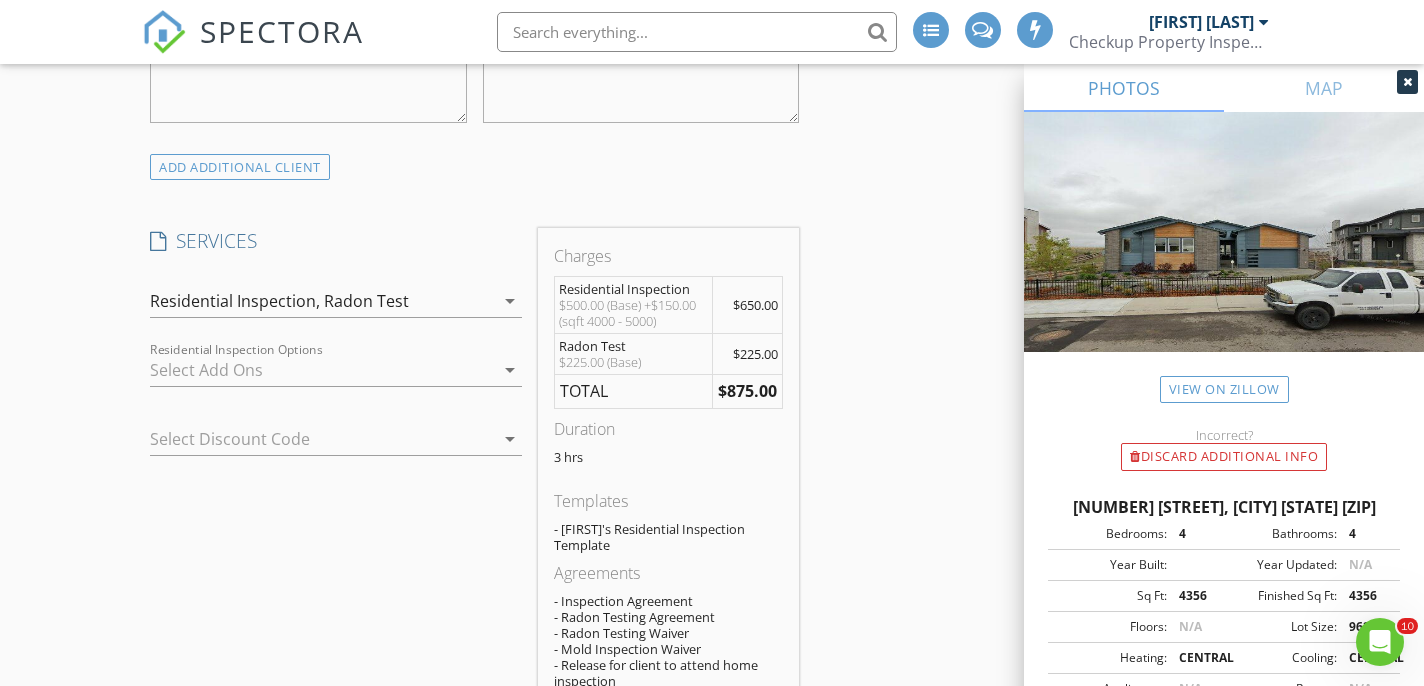 scroll, scrollTop: 1906, scrollLeft: 0, axis: vertical 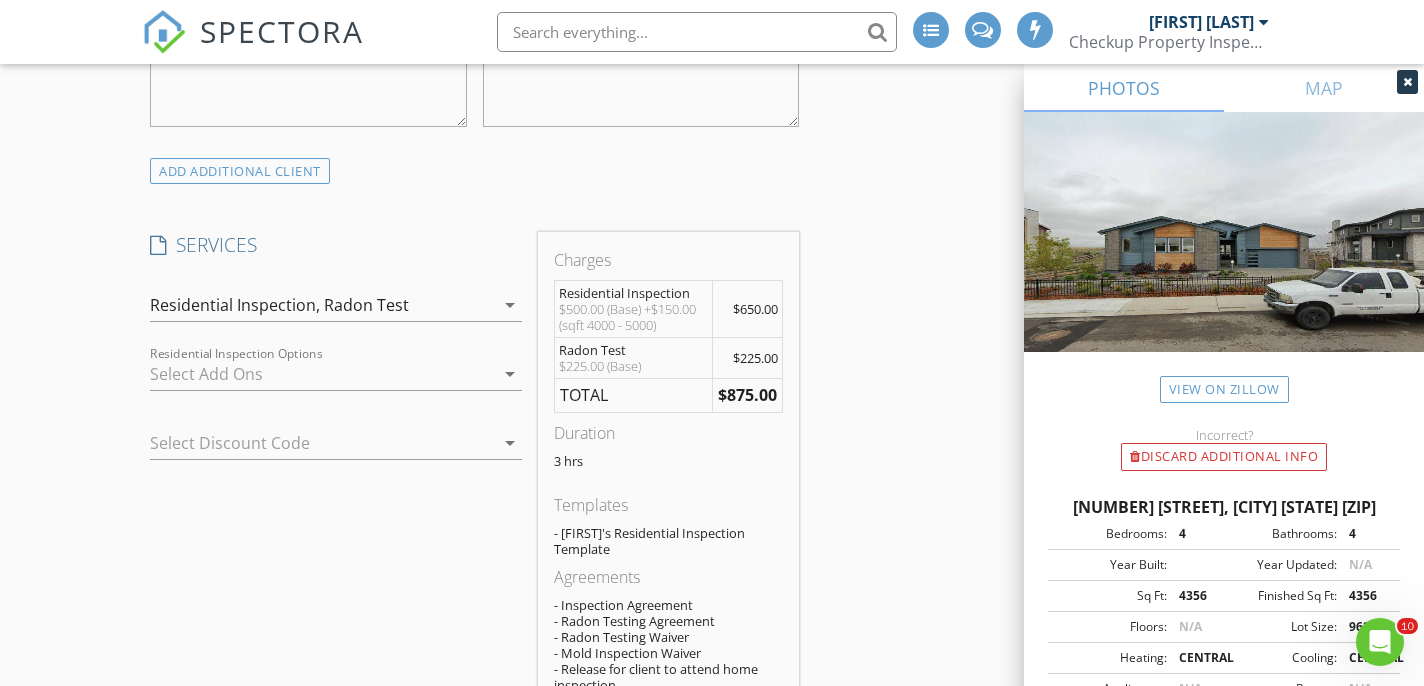 click on "Residential Inspection,  Radon Test arrow_drop_down" at bounding box center (336, 305) 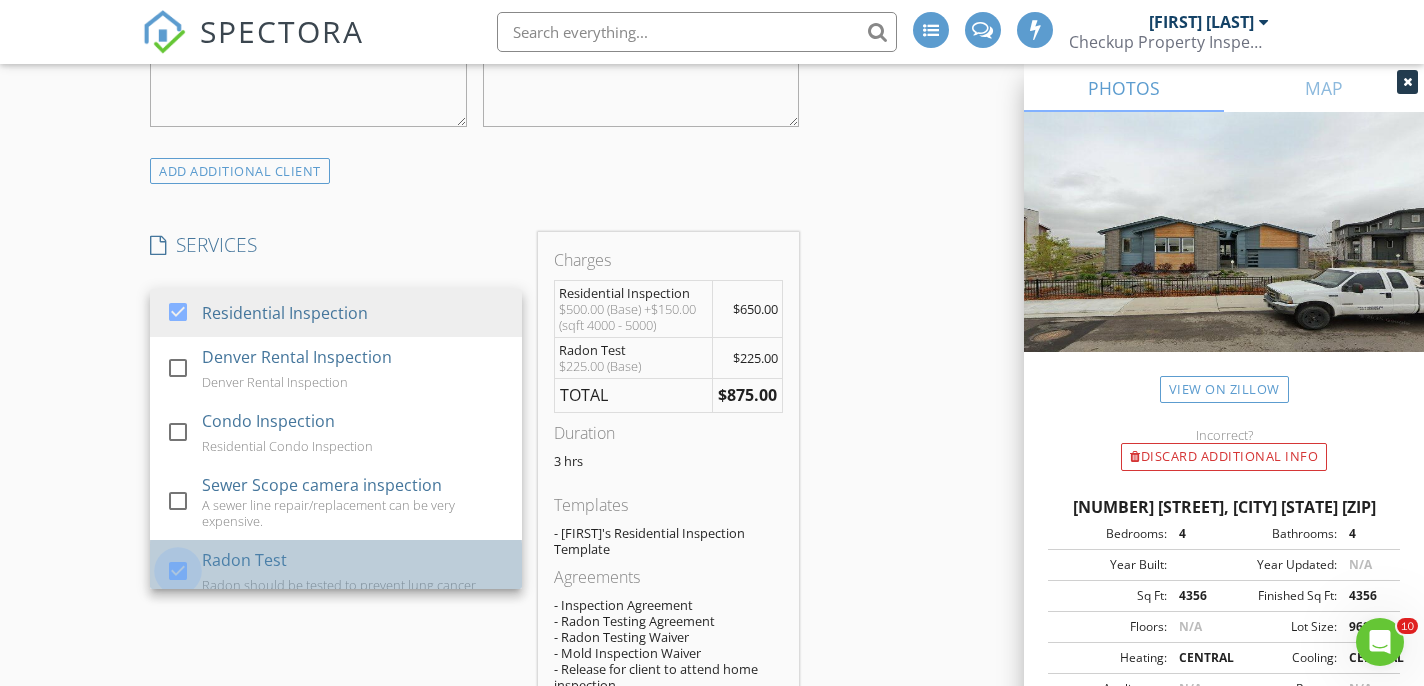 click at bounding box center [178, 570] 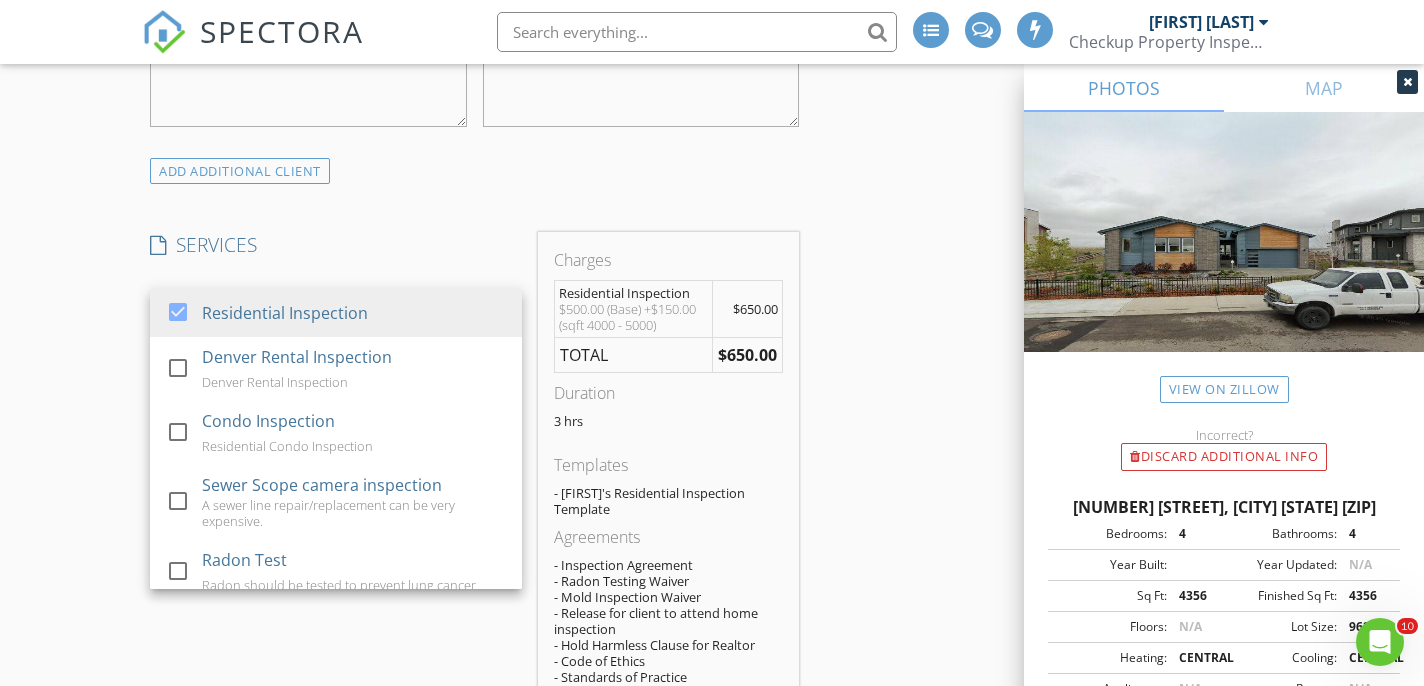 click on "New Inspection
INSPECTOR(S)
check_box   [FIRST] [LAST]   PRIMARY   check_box_outline_blank   [FIRST] [LAST]     [FIRST] [LAST] arrow_drop_down   check_box [FIRST] [LAST] specifically requested
Date/Time
08/12/2025 10:00 AM
Location
Address Search       Address [NUMBER] [STREET]   Unit   City [CITY]   State [STATE]   Zip 80125   County Douglas     Square Feet 4356   Year Built 2023   Foundation arrow_drop_down     [FIRST] [LAST]     22.1 miles     (39 minutes)
client
check_box Enable Client CC email for this inspection   Client Search     check_box_outline_blank Client is a Company/Organization     First Name [FIRST]   Last Name [LAST]   Email [EMAIL]   CC Email   Phone [PHONE]         Tags         Notes   Private Notes
client
Client Search     check_box_outline_blank Client is a Company/Organization     [FIRST]" at bounding box center [712, 589] 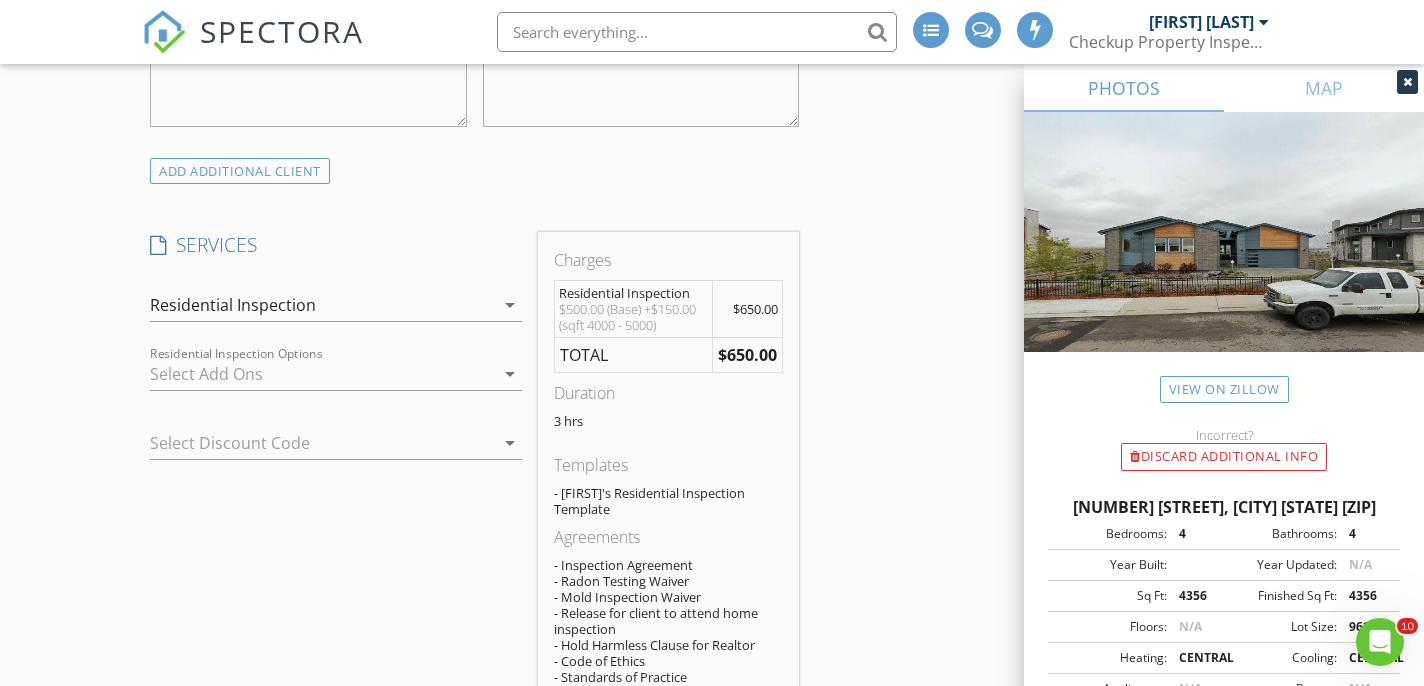 click at bounding box center (322, 374) 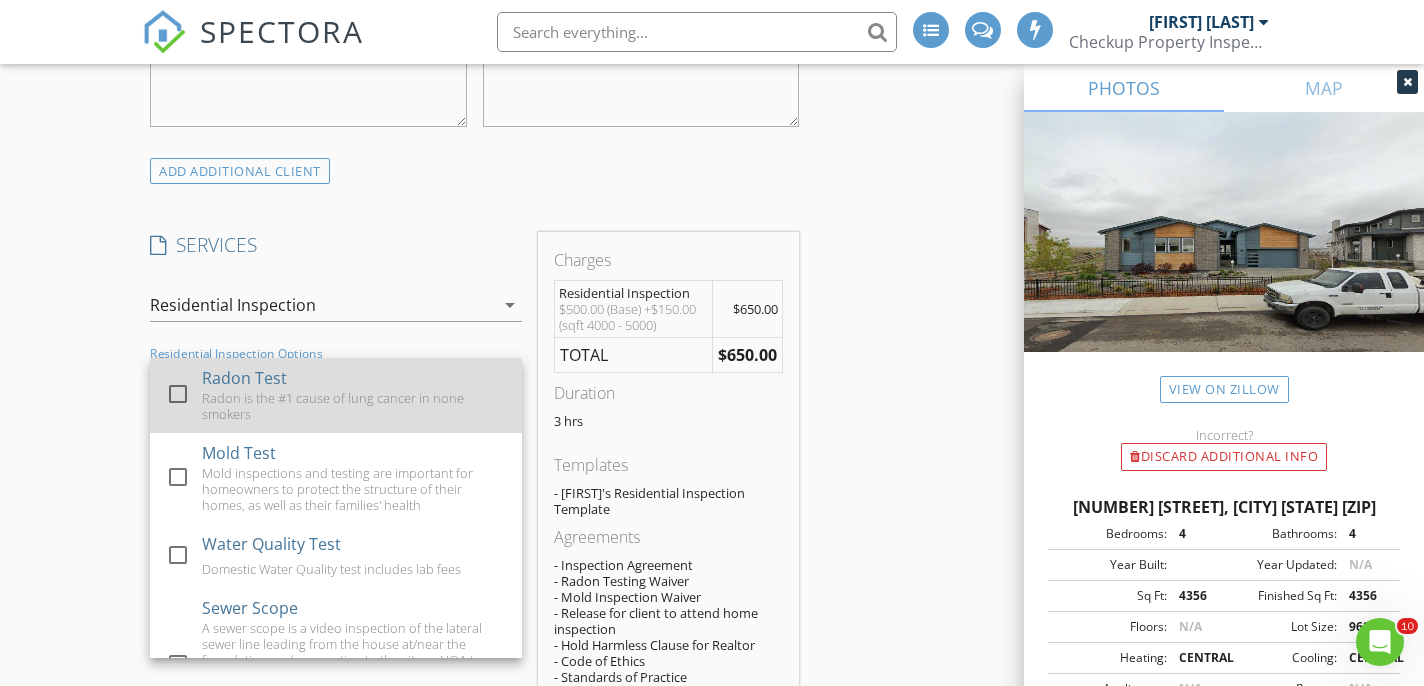 click on "check_box_outline_blank   Radon Test   Radon is the #1 cause of lung cancer in none smokers" at bounding box center (336, 395) 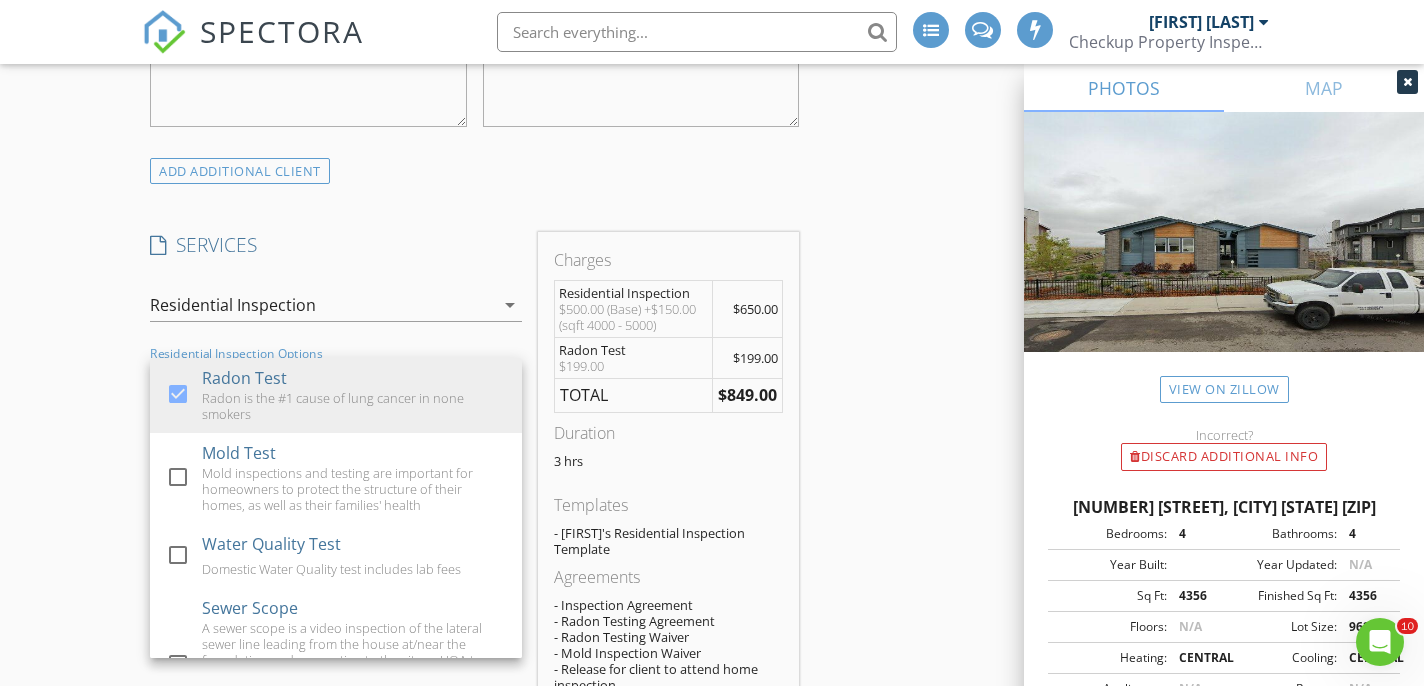 click on "New Inspection
INSPECTOR(S)
check_box   [FIRST] [LAST]   PRIMARY   check_box_outline_blank   [FIRST] [LAST]     [FIRST] [LAST] arrow_drop_down   check_box [FIRST] [LAST] specifically requested
Date/Time
08/12/2025 10:00 AM
Location
Address Search       Address [NUMBER] [STREET]   Unit   City [CITY]   State [STATE]   Zip 80125   County Douglas     Square Feet 4356   Year Built 2023   Foundation arrow_drop_down     [FIRST] [LAST]     22.1 miles     (39 minutes)
client
check_box Enable Client CC email for this inspection   Client Search     check_box_outline_blank Client is a Company/Organization     First Name [FIRST]   Last Name [LAST]   Email [EMAIL]   CC Email   Phone [PHONE]         Tags         Notes   Private Notes
client
Client Search     check_box_outline_blank Client is a Company/Organization     [FIRST]" at bounding box center [712, 709] 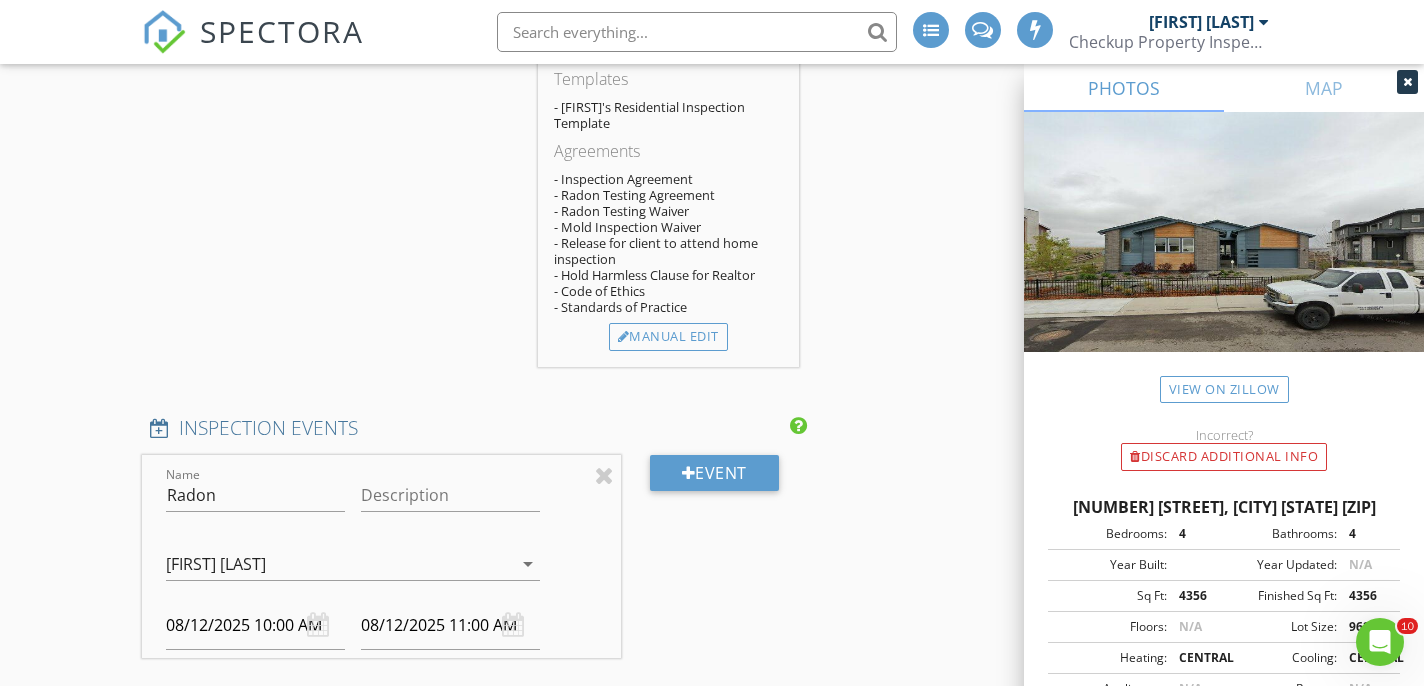 scroll, scrollTop: 2341, scrollLeft: 0, axis: vertical 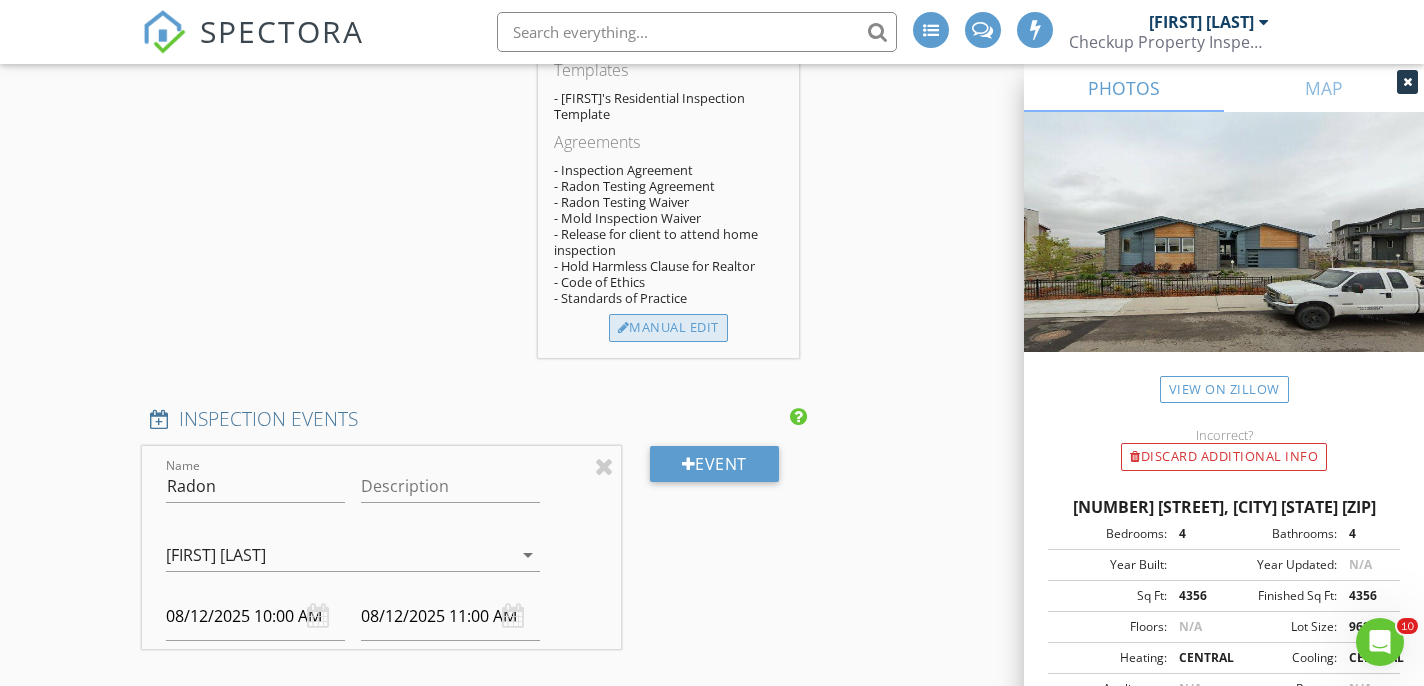 click on "Manual Edit" at bounding box center (668, 328) 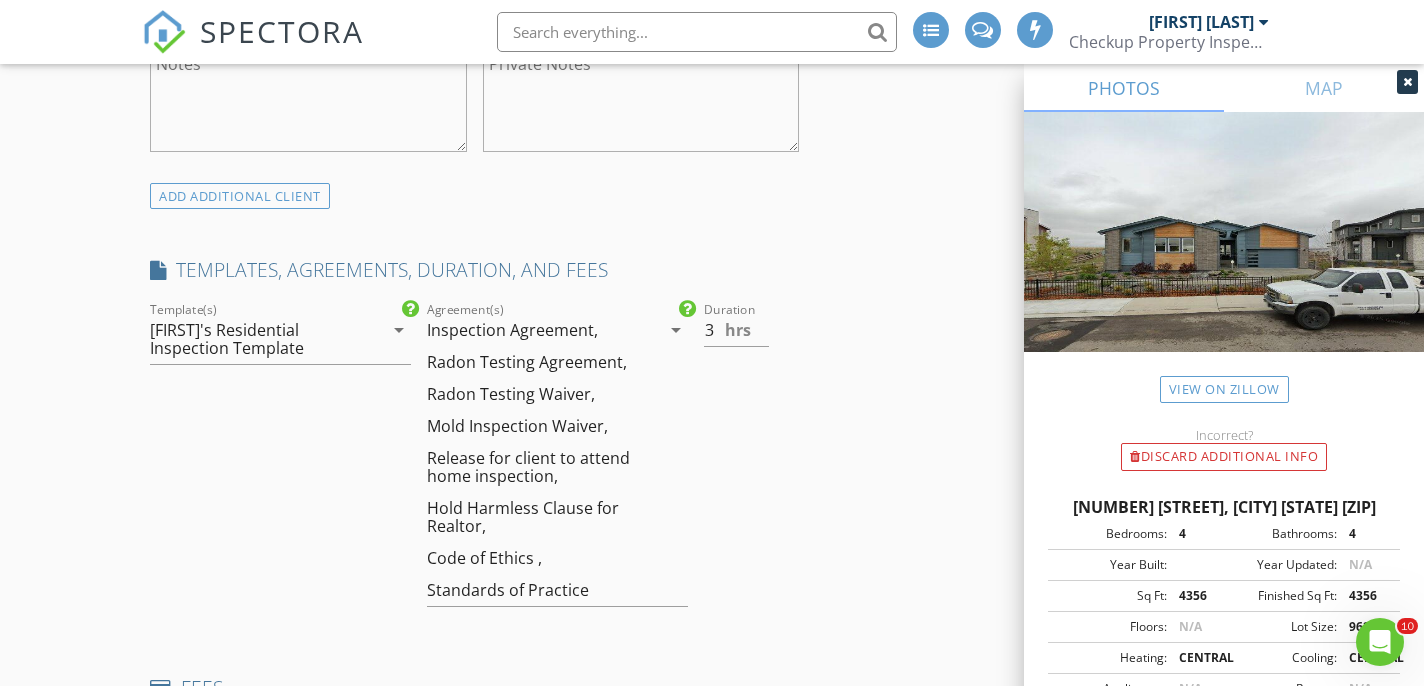 scroll, scrollTop: 1870, scrollLeft: 0, axis: vertical 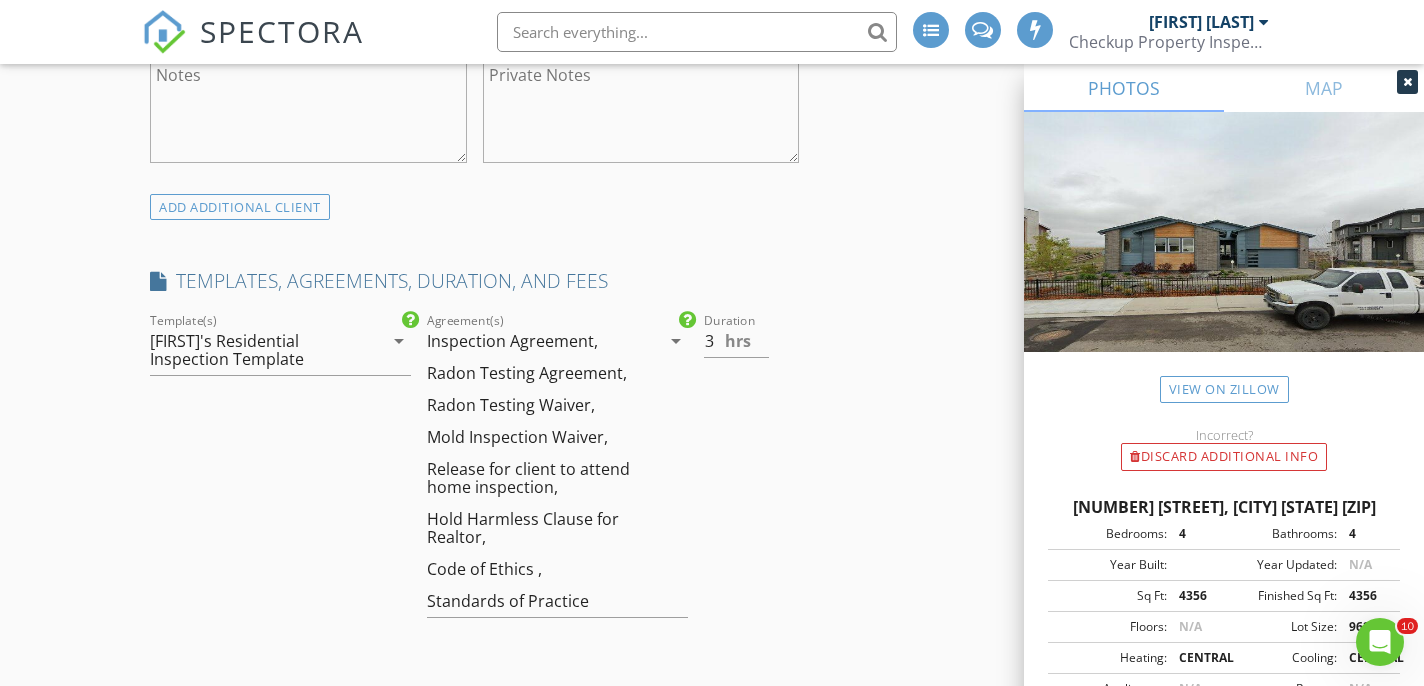 click on "Radon Testing Waiver," at bounding box center (511, 405) 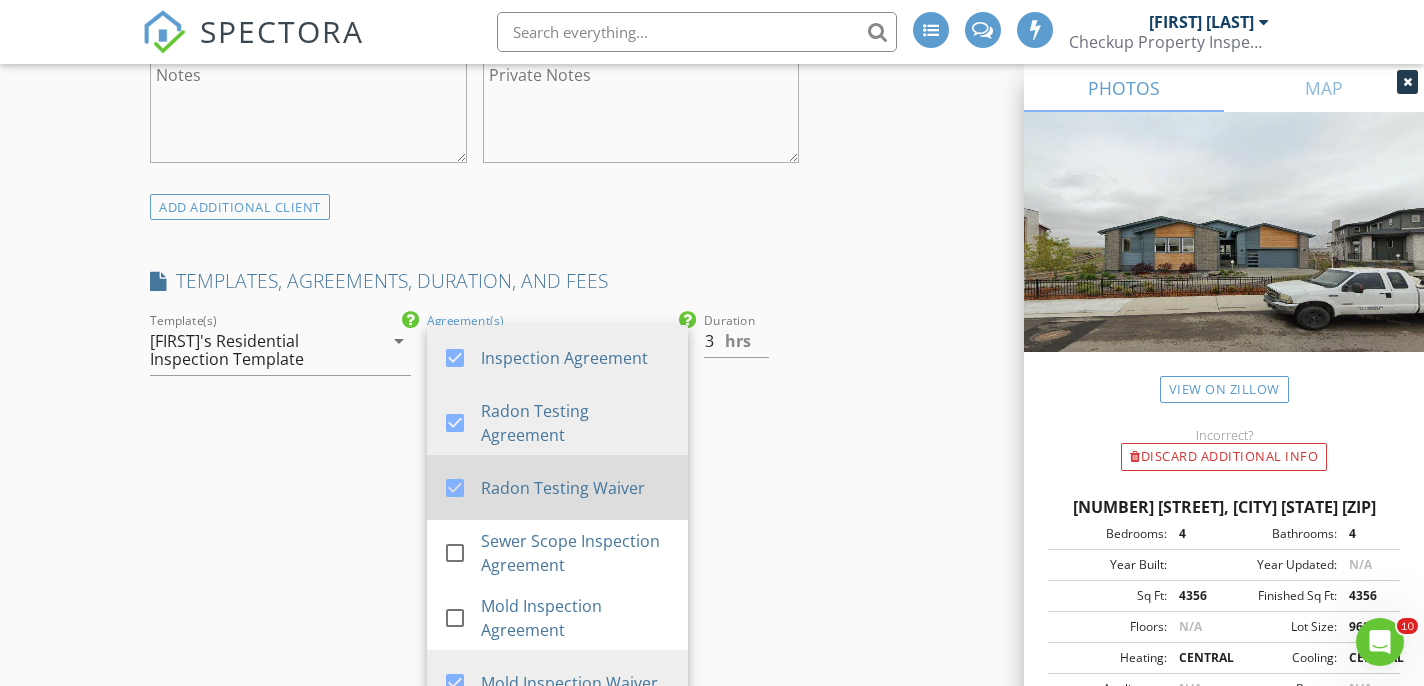 click at bounding box center [455, 488] 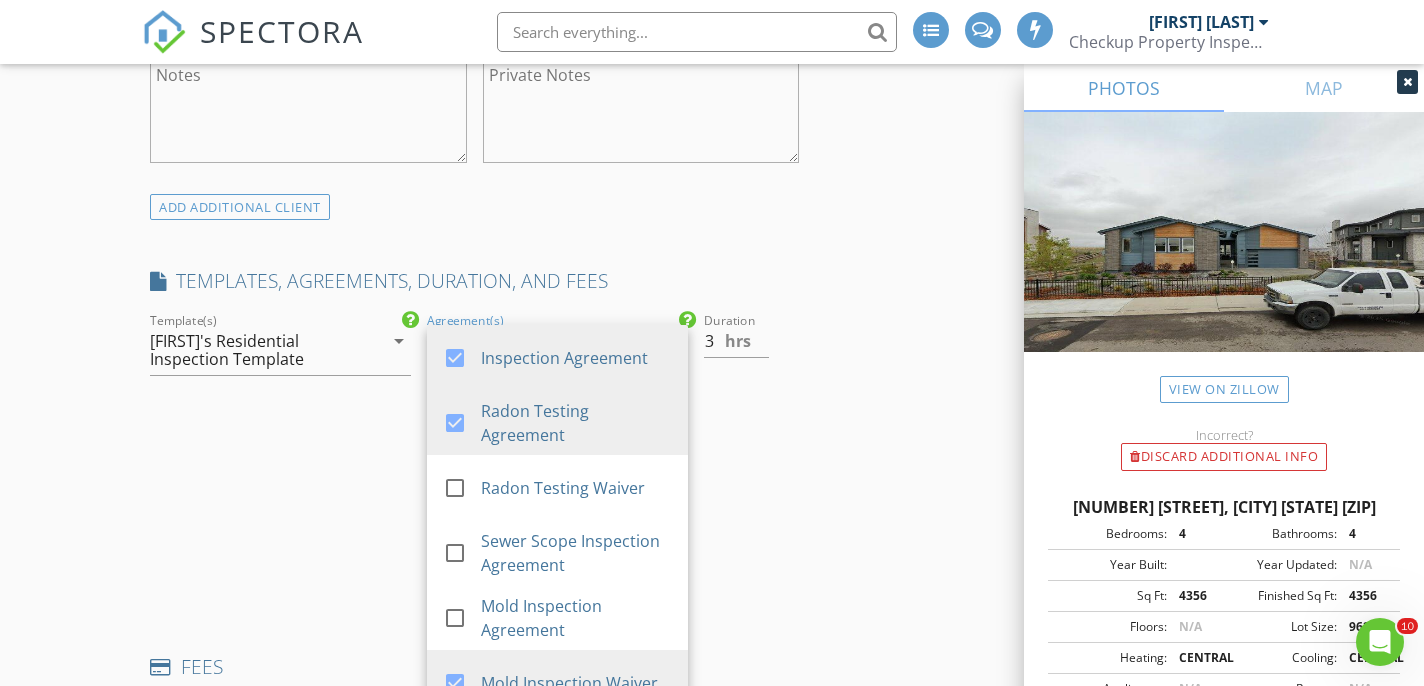 click on "check_box_outline_blank   Checkup Property Inspections LLC Residential Inspection check_box_outline_blank   Checkup Property Inspections LLC check_box_outline_blank   Checkup Property Inspections LLC Commercial Template check_box_outline_blank   Commercial Inspection Report by Checkup Property Inspections LLC check_box_outline_blank   Detached Structure Inspection check_box   [NAME]'s Residential Inspection Template check_box_outline_blank   InterNACHI Residential  check_box_outline_blank   Residential Condo Inspection check_box_outline_blank   Residential Template check_box_outline_blank   Well Inspection check_box_outline_blank   Mold Inspection check_box_outline_blank   Radon Inspection check_box_outline_blank   BACKUP just in case check_box_outline_blank   InterNACHI Narrative Library 1.9: Residential from [FIRST] [LAST] check_box_outline_blank   Pre-Drywall Template  check_box_outline_blank   Sewer Lateral Inspection check_box_outline_blank   Water Sample Summary check_box_outline_blank   Template(s)" at bounding box center (280, 457) 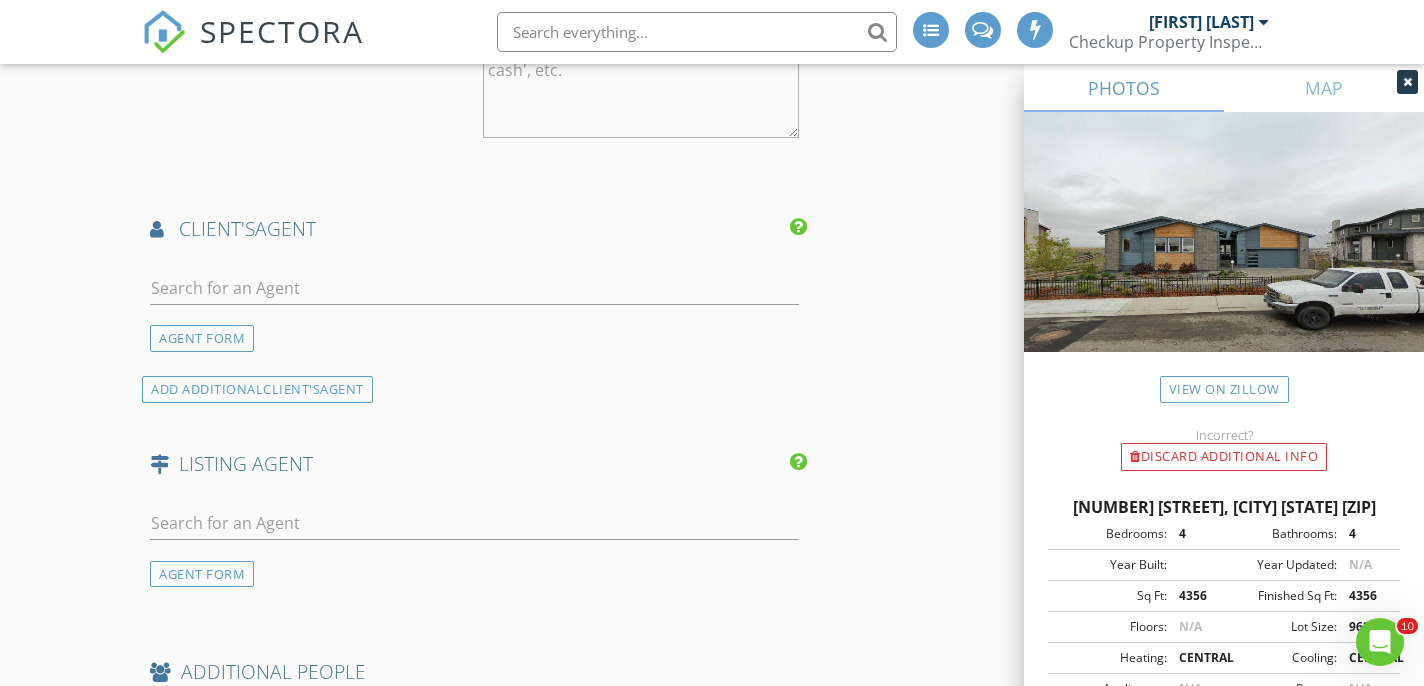 scroll, scrollTop: 3609, scrollLeft: 0, axis: vertical 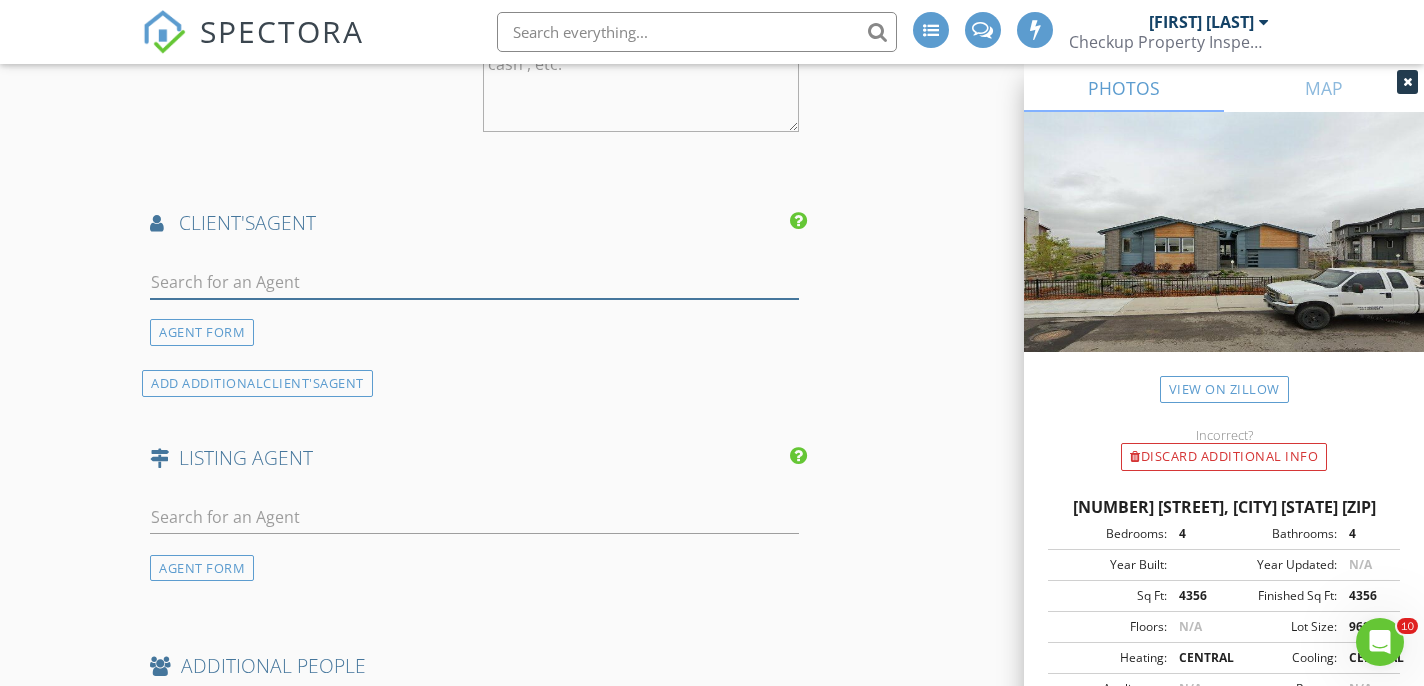 click at bounding box center [474, 282] 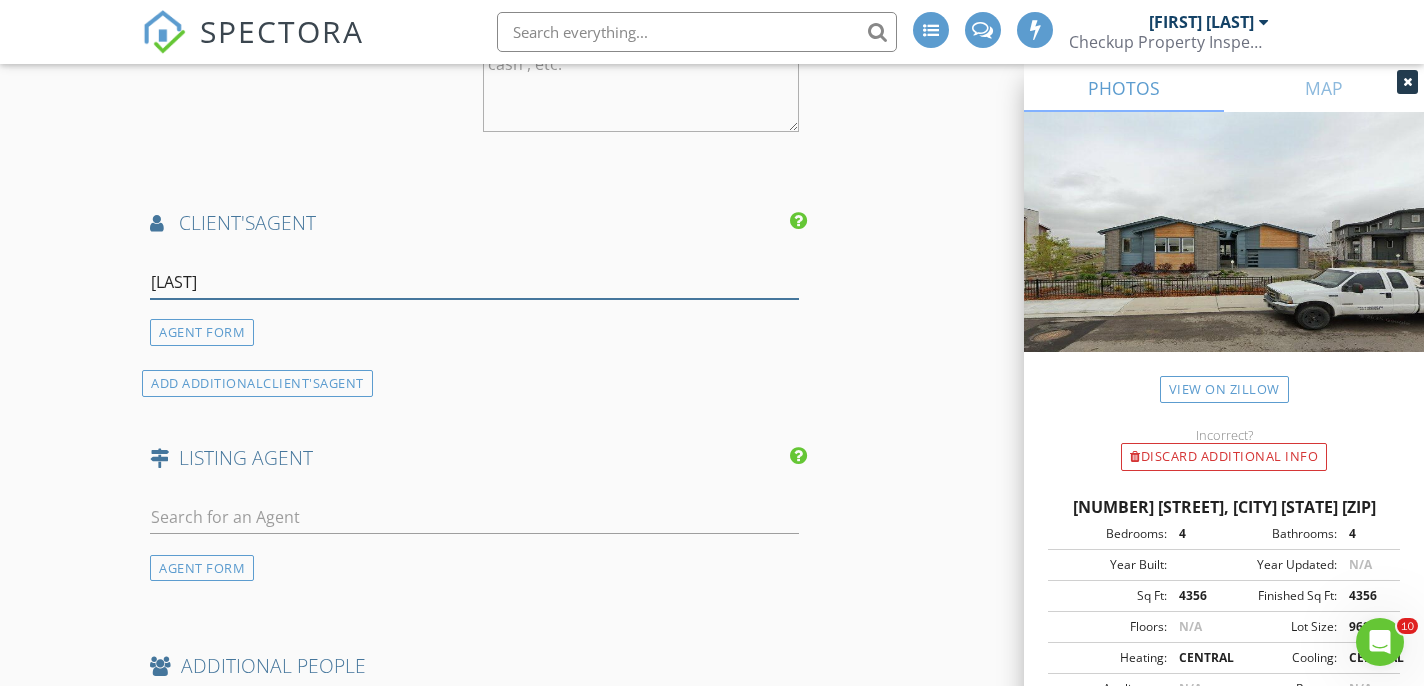 type on "[LAST]" 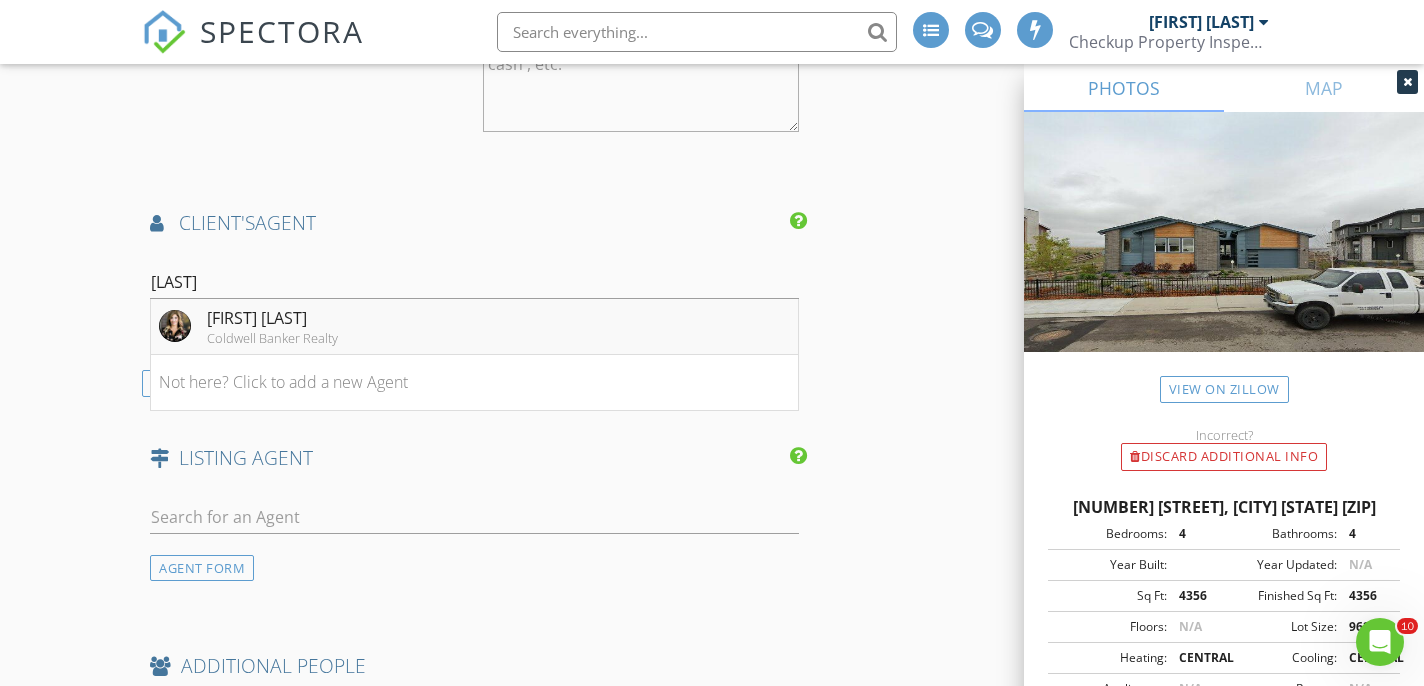 click on "[FIRST] [LAST]" at bounding box center (272, 318) 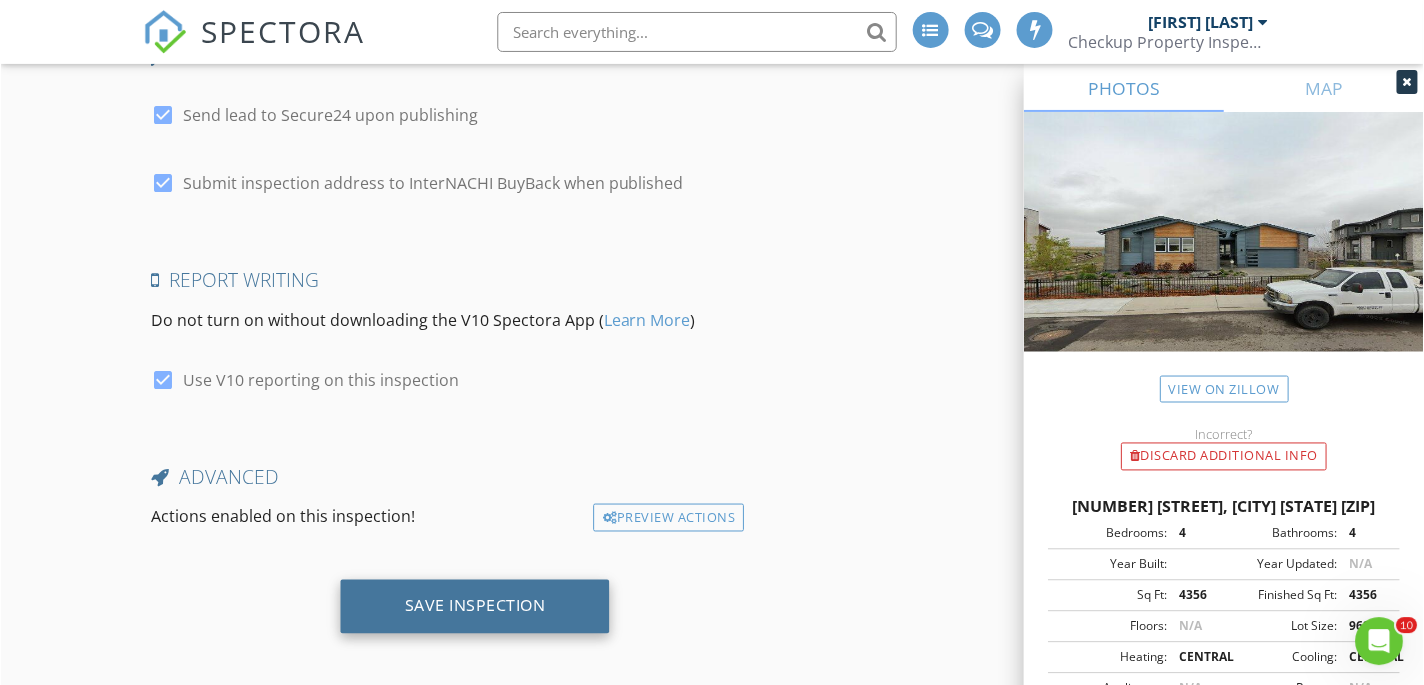 scroll, scrollTop: 5300, scrollLeft: 0, axis: vertical 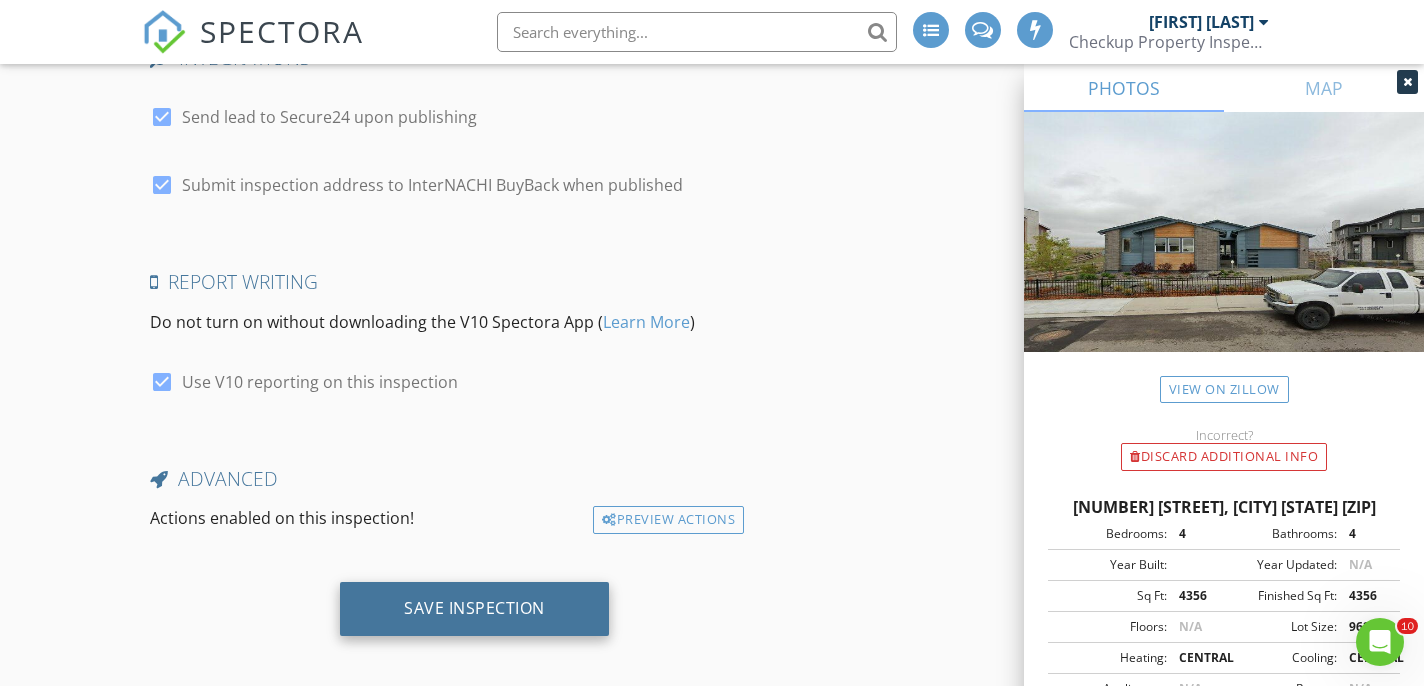click on "Save Inspection" at bounding box center (474, 609) 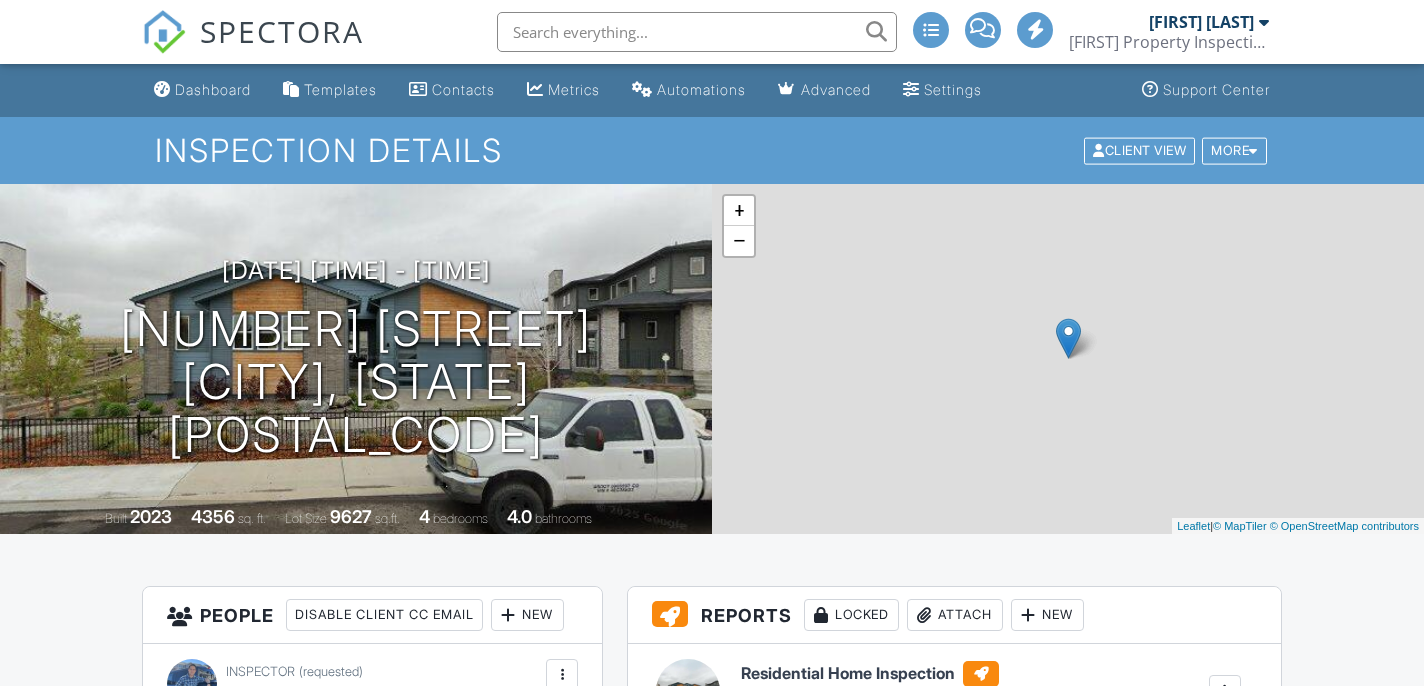 scroll, scrollTop: 0, scrollLeft: 0, axis: both 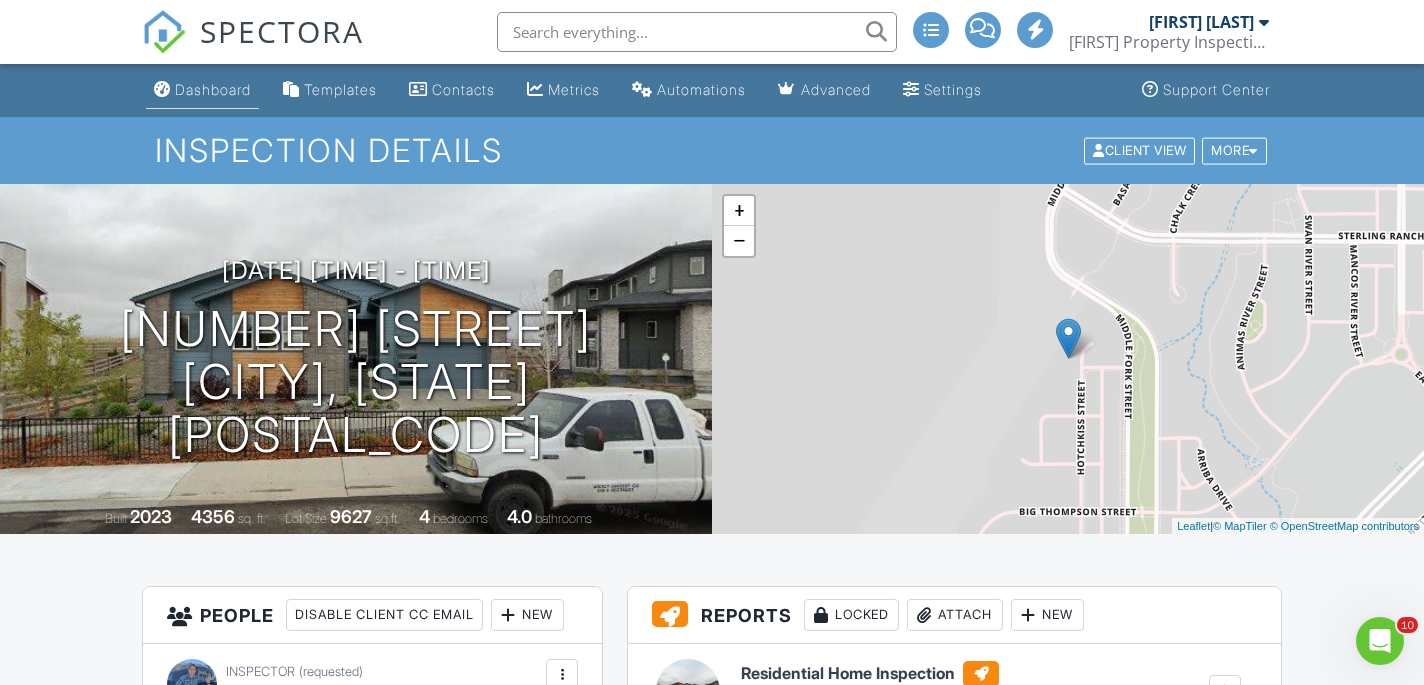 click on "Dashboard" at bounding box center [213, 89] 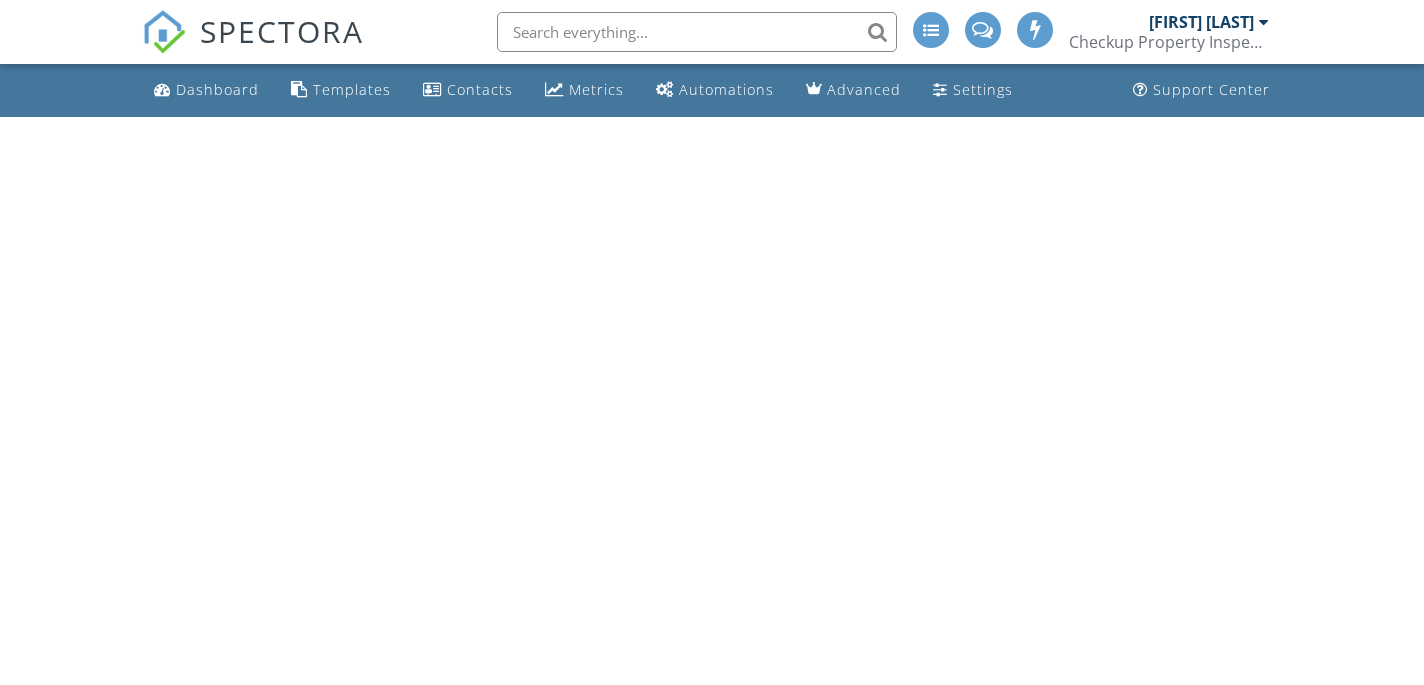 scroll, scrollTop: 0, scrollLeft: 0, axis: both 